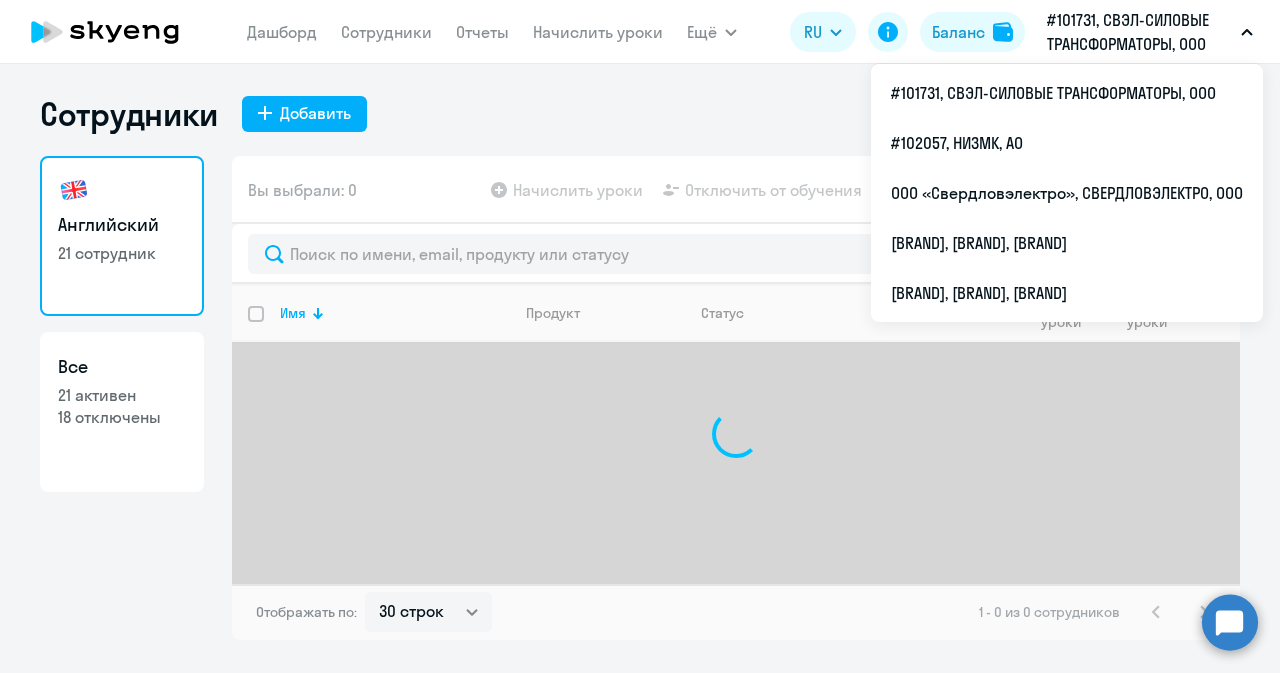 select on "30" 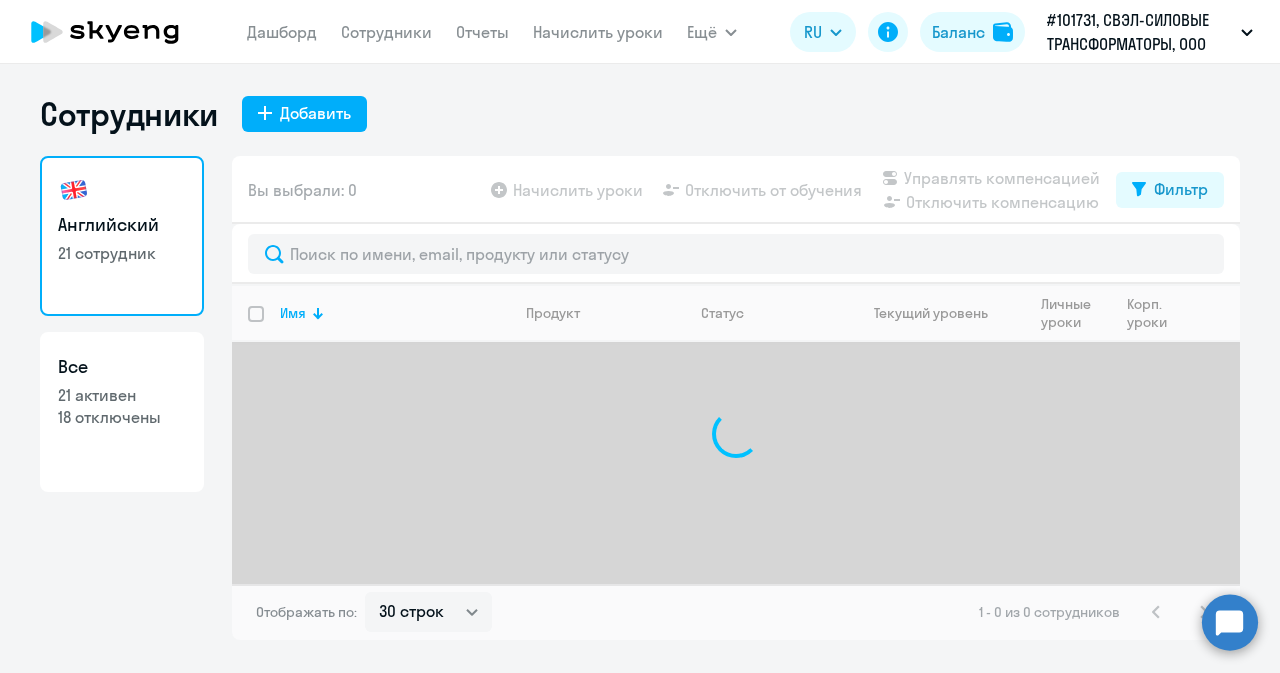 click on "#101731, СВЭЛ-СИЛОВЫЕ ТРАНСФОРМАТОРЫ, ООО" at bounding box center (1140, 32) 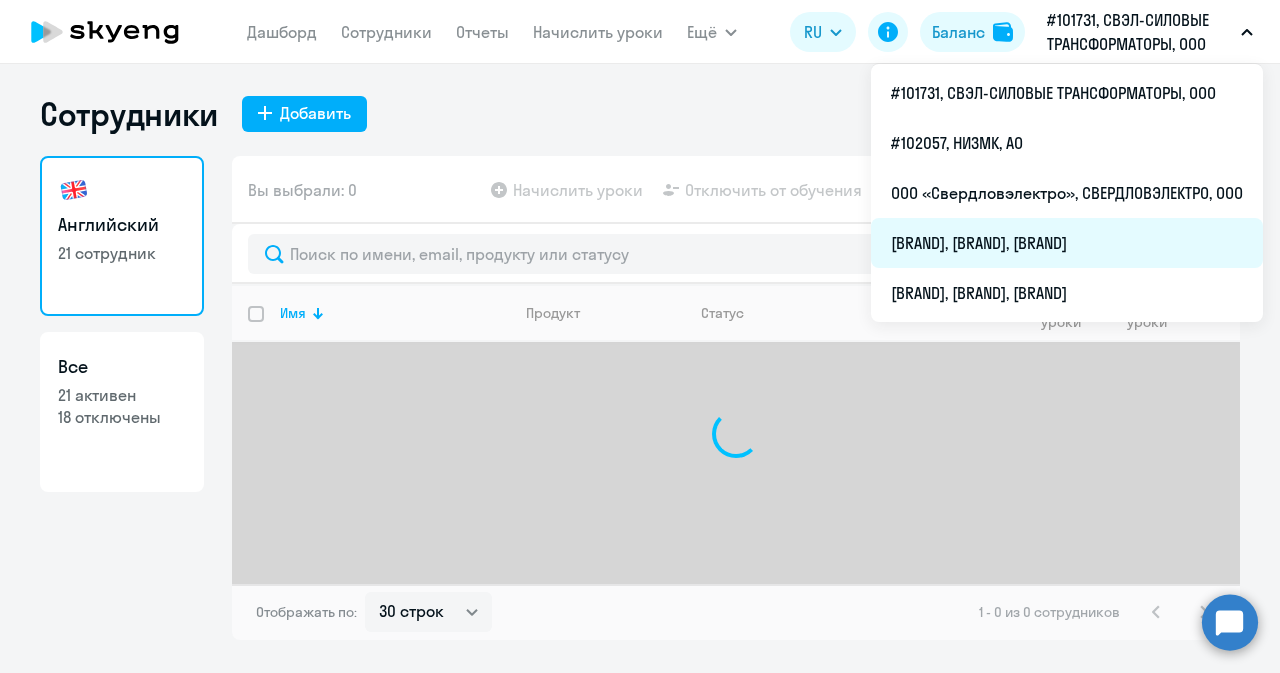 click on "[BRAND], [BRAND], [BRAND]" at bounding box center [1067, 243] 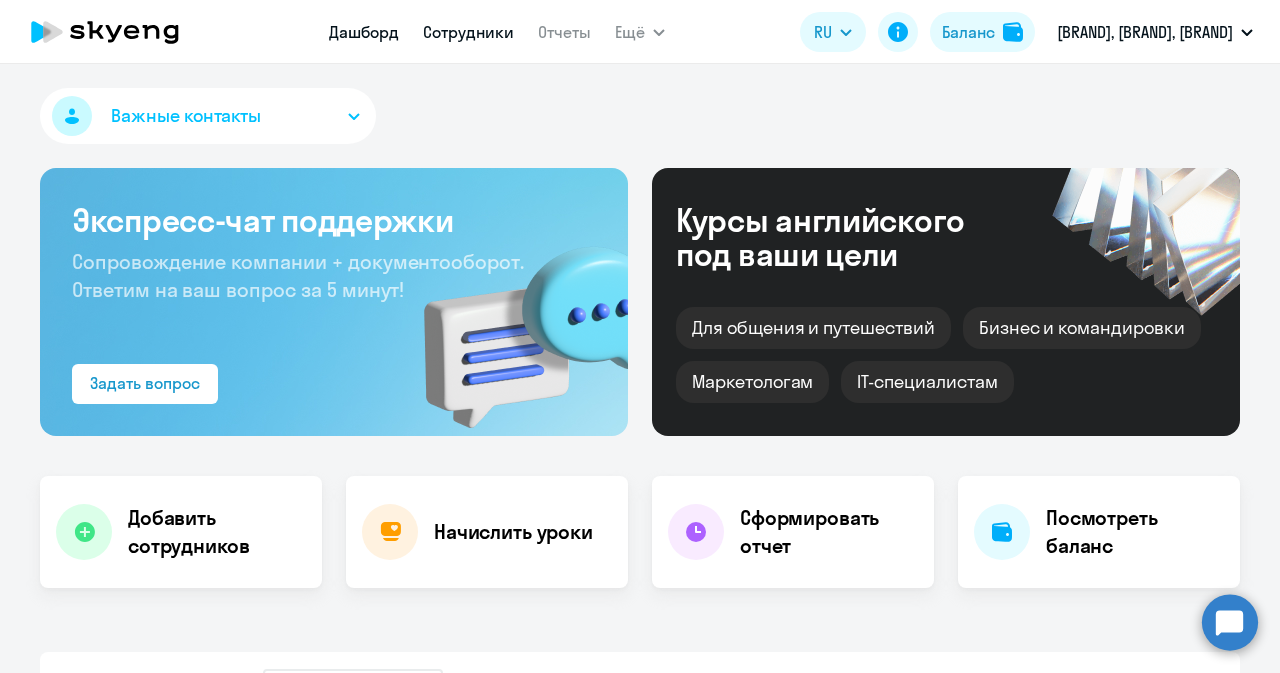 click on "Сотрудники" at bounding box center [468, 32] 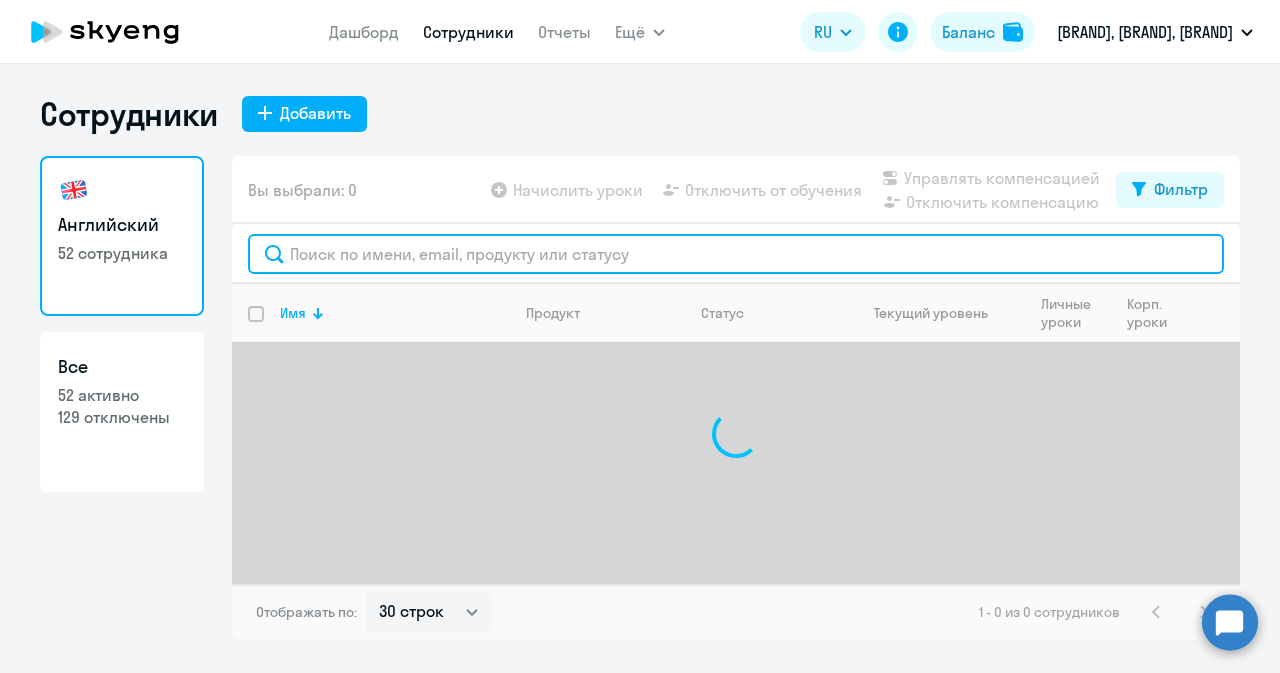 click 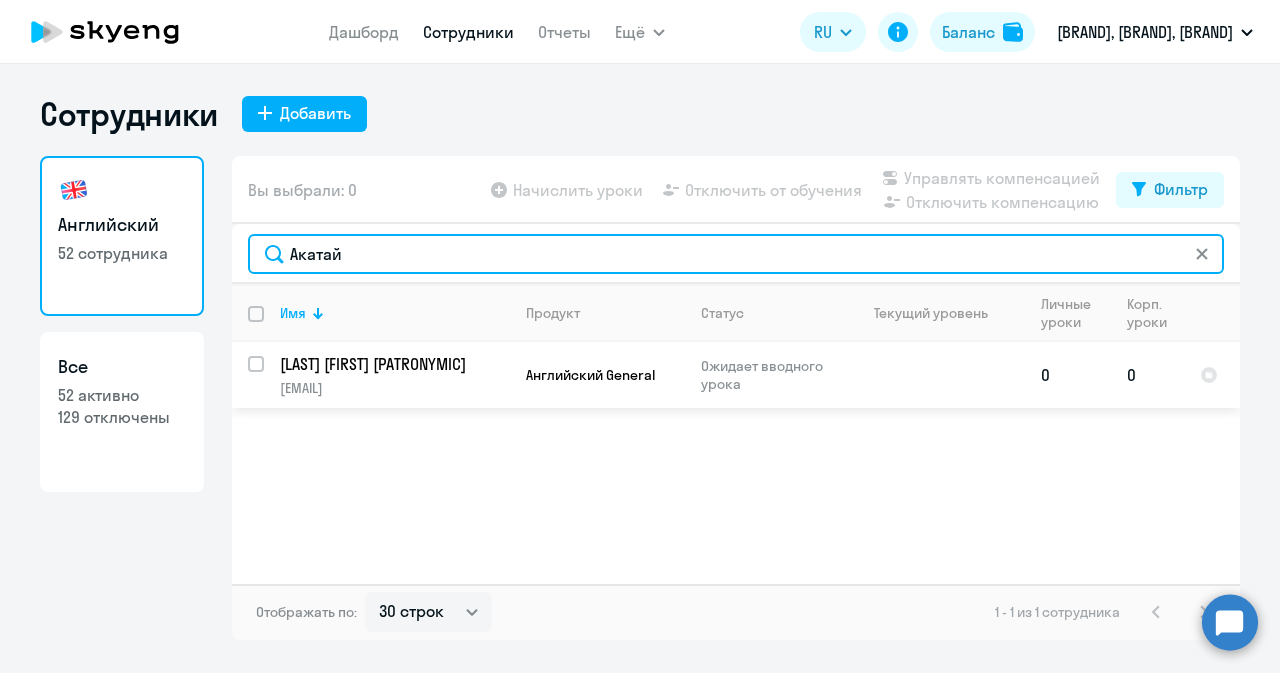 type on "Акатай" 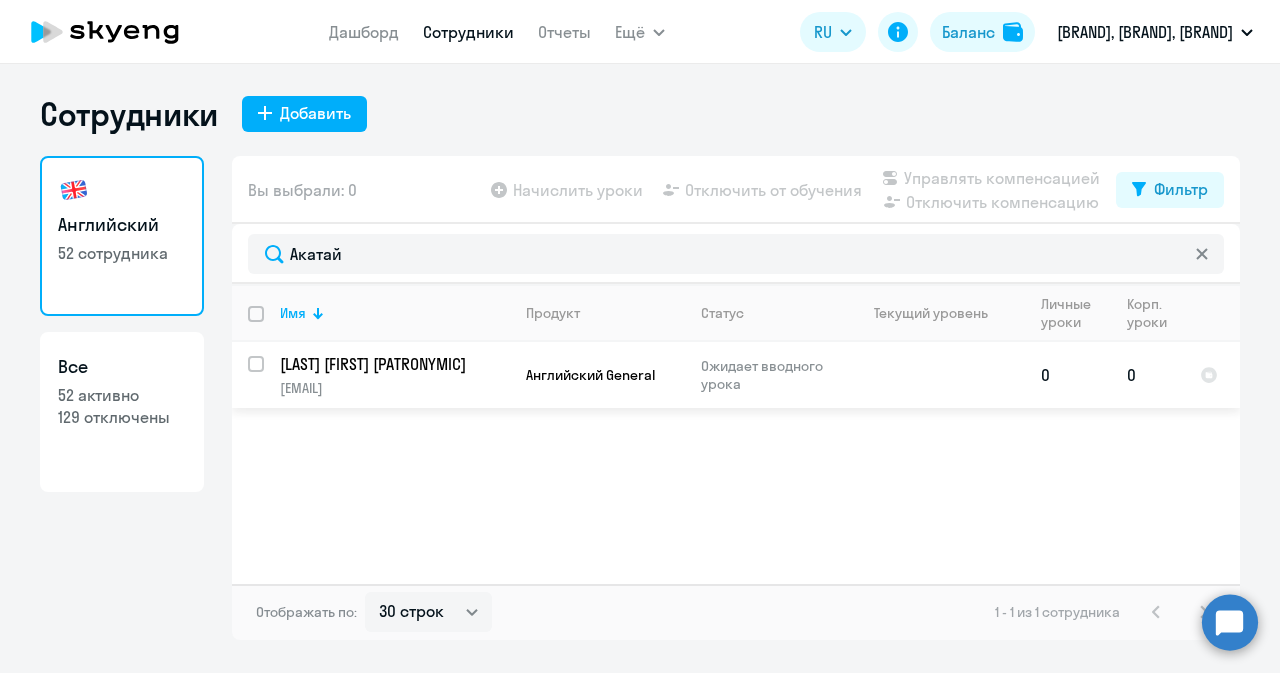 click on "[LAST] [FIRST] [PATRONYMIC]" 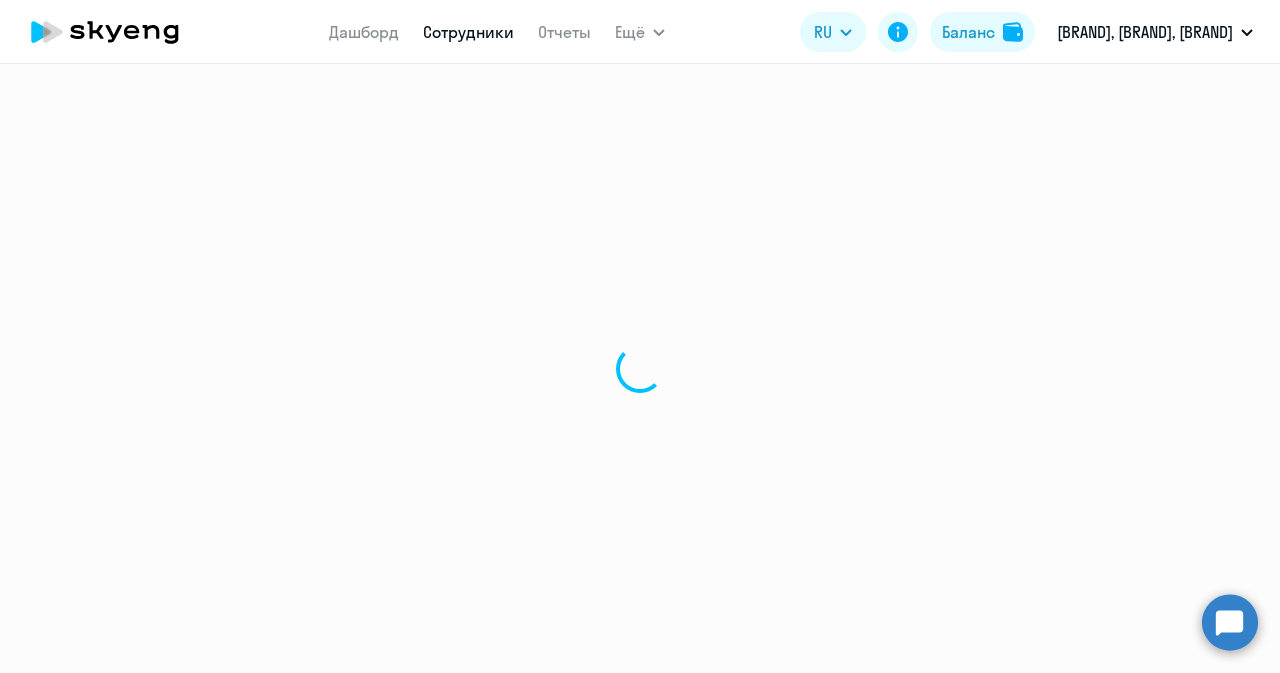select on "english" 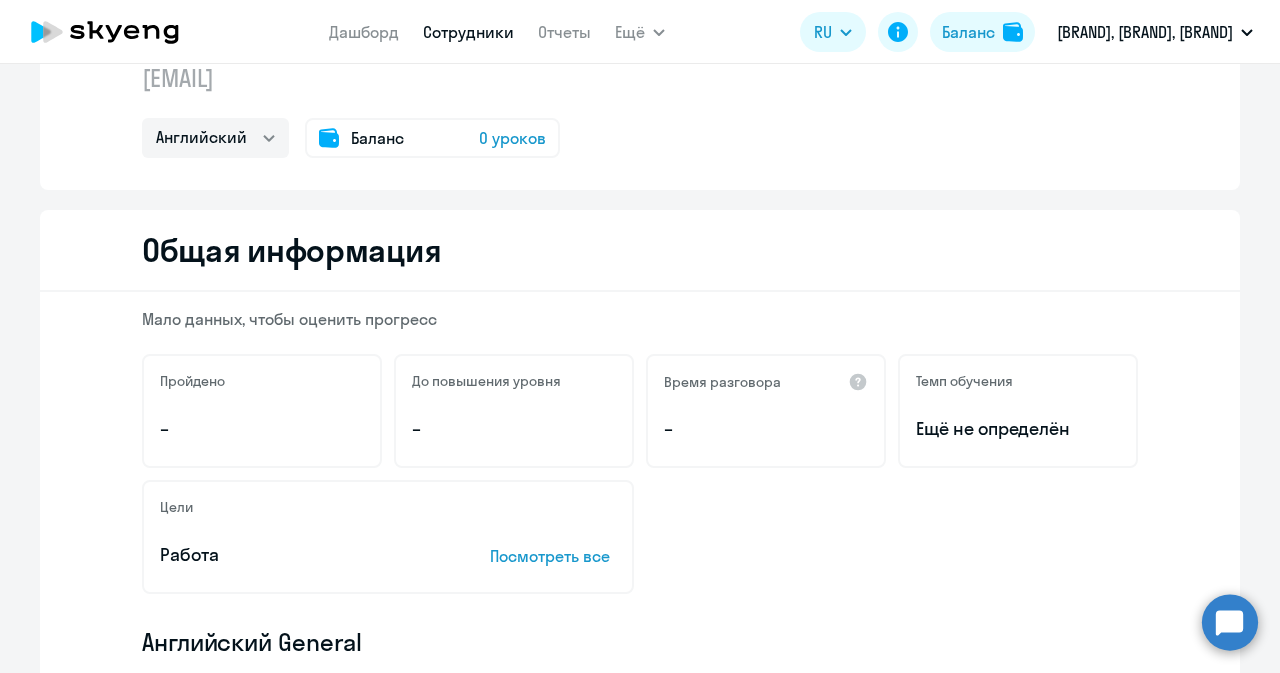 scroll, scrollTop: 0, scrollLeft: 0, axis: both 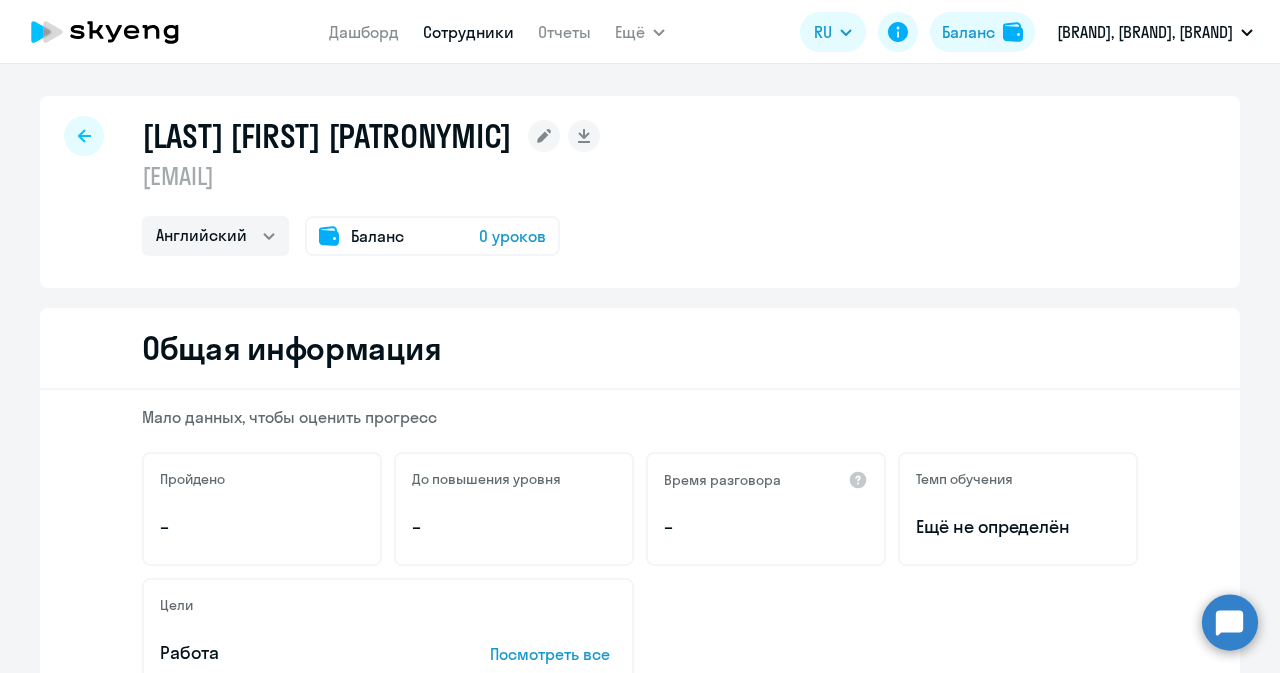 click on "Баланс" 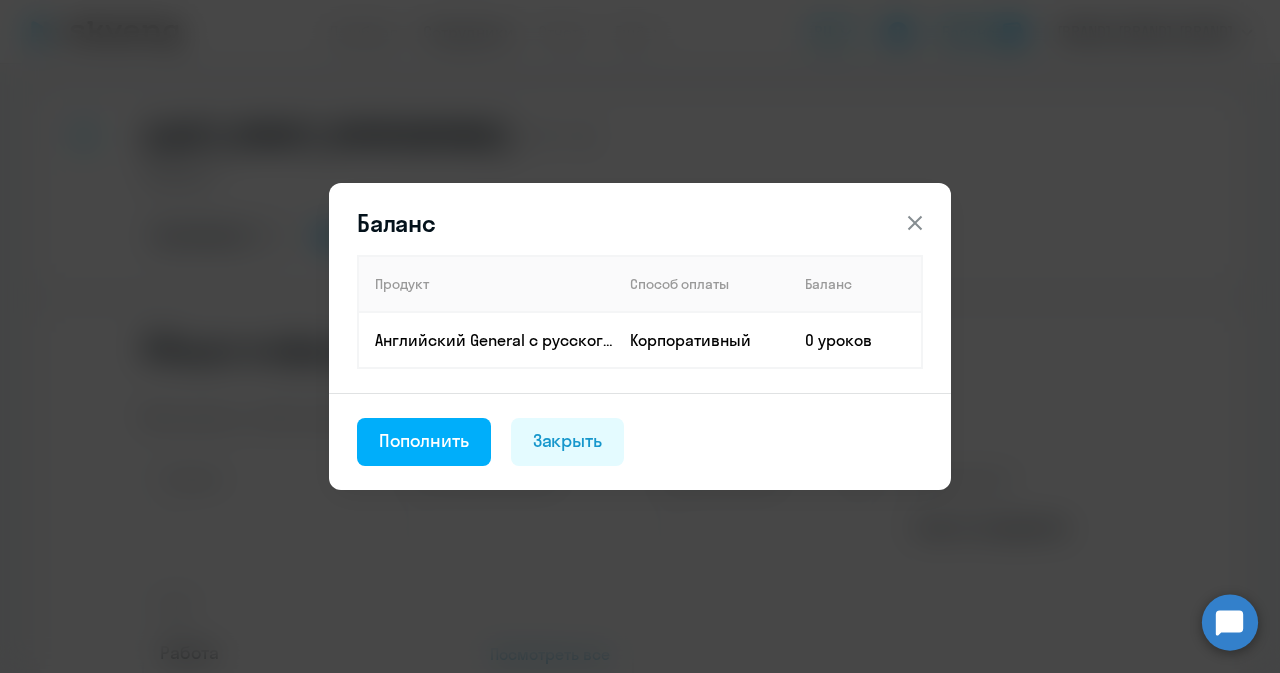 click 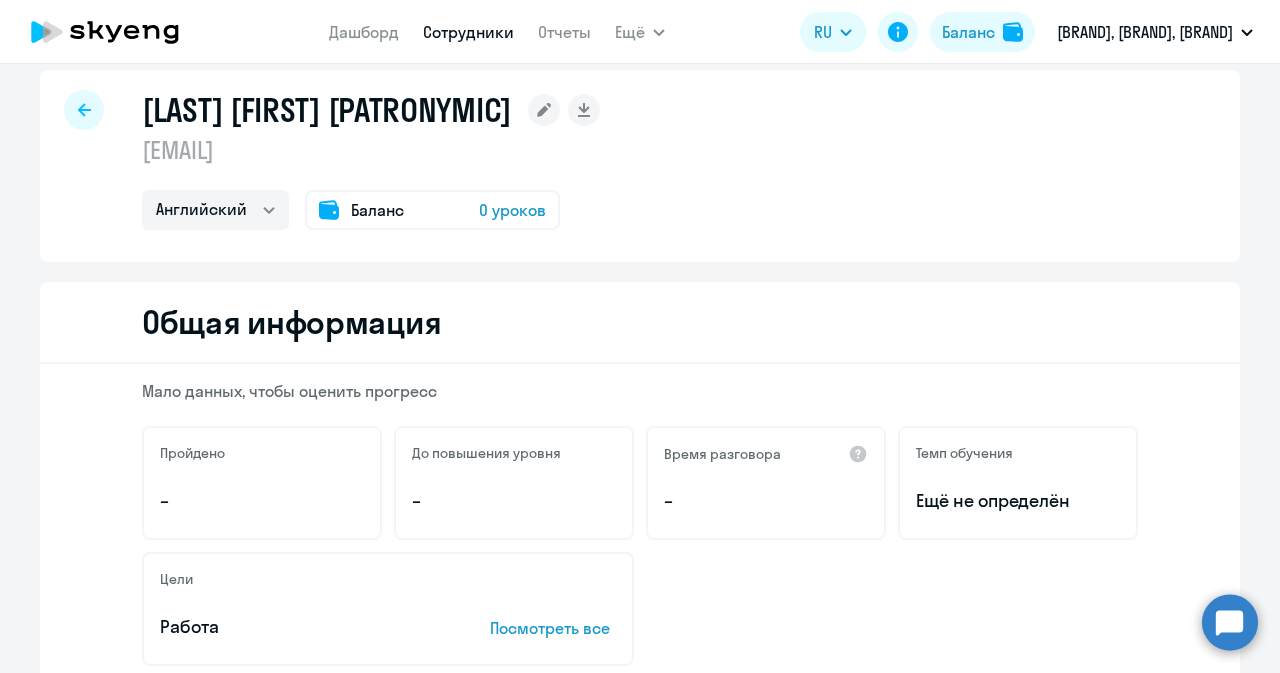 scroll, scrollTop: 0, scrollLeft: 0, axis: both 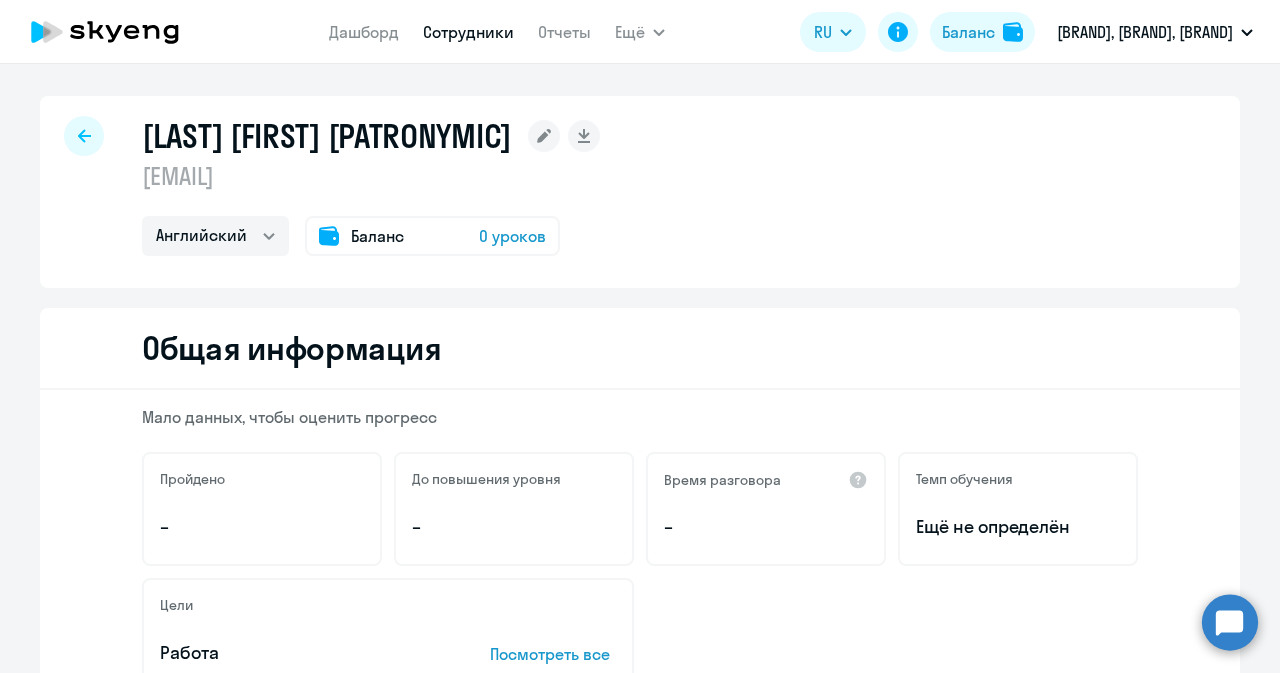 click on "0 уроков" 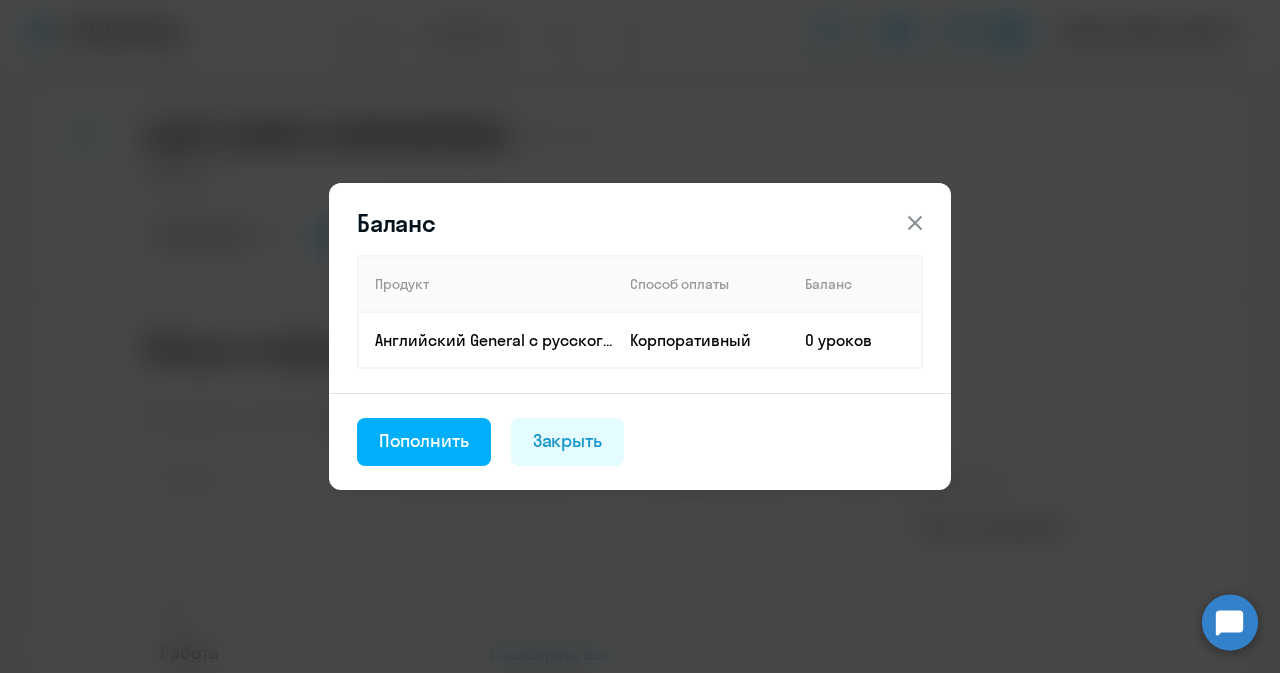 click 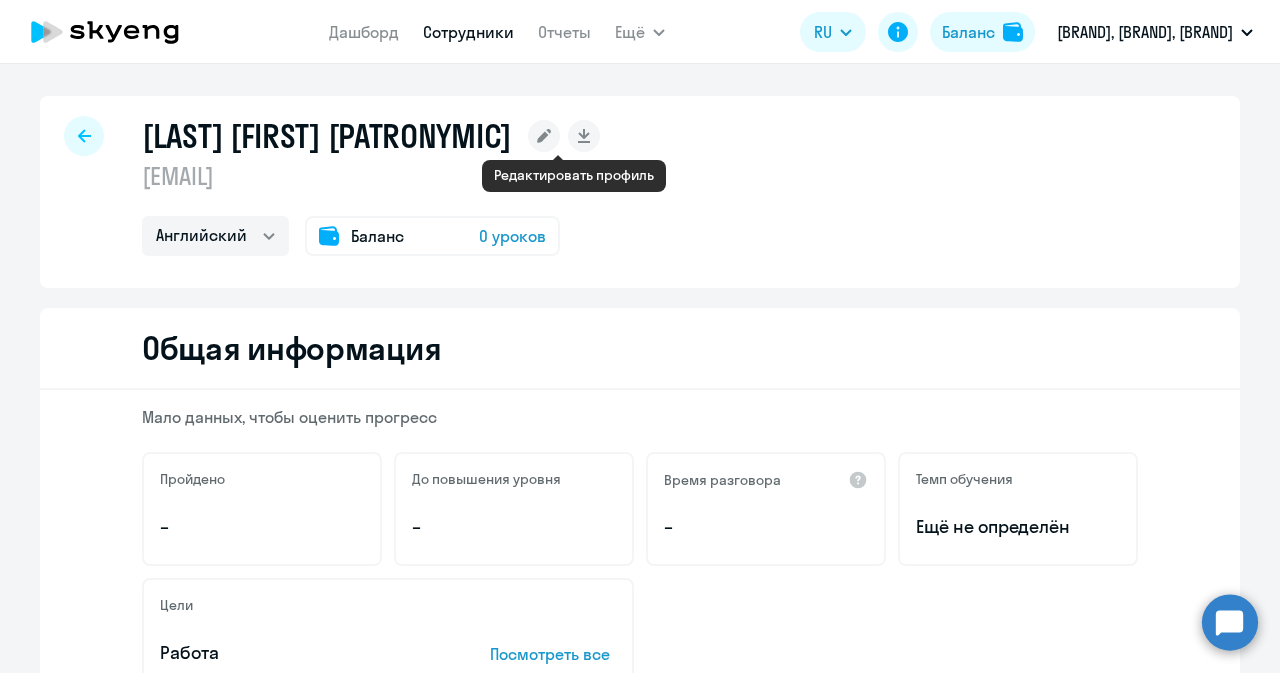 click 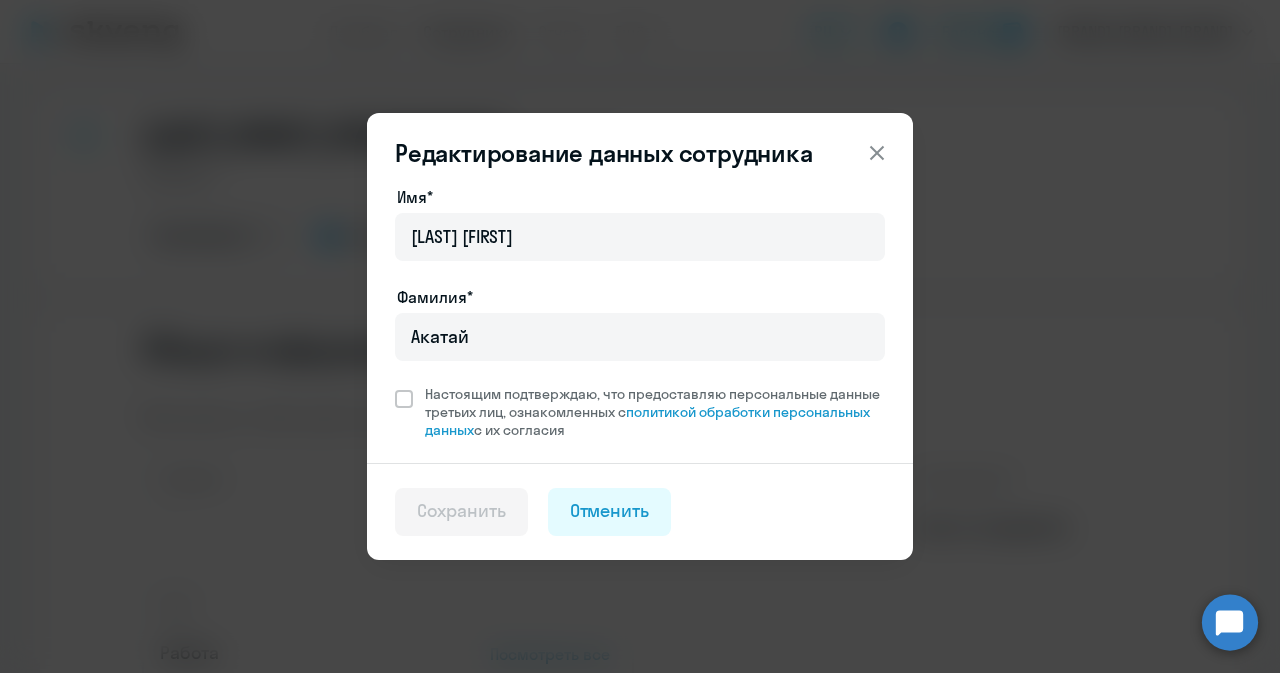 click 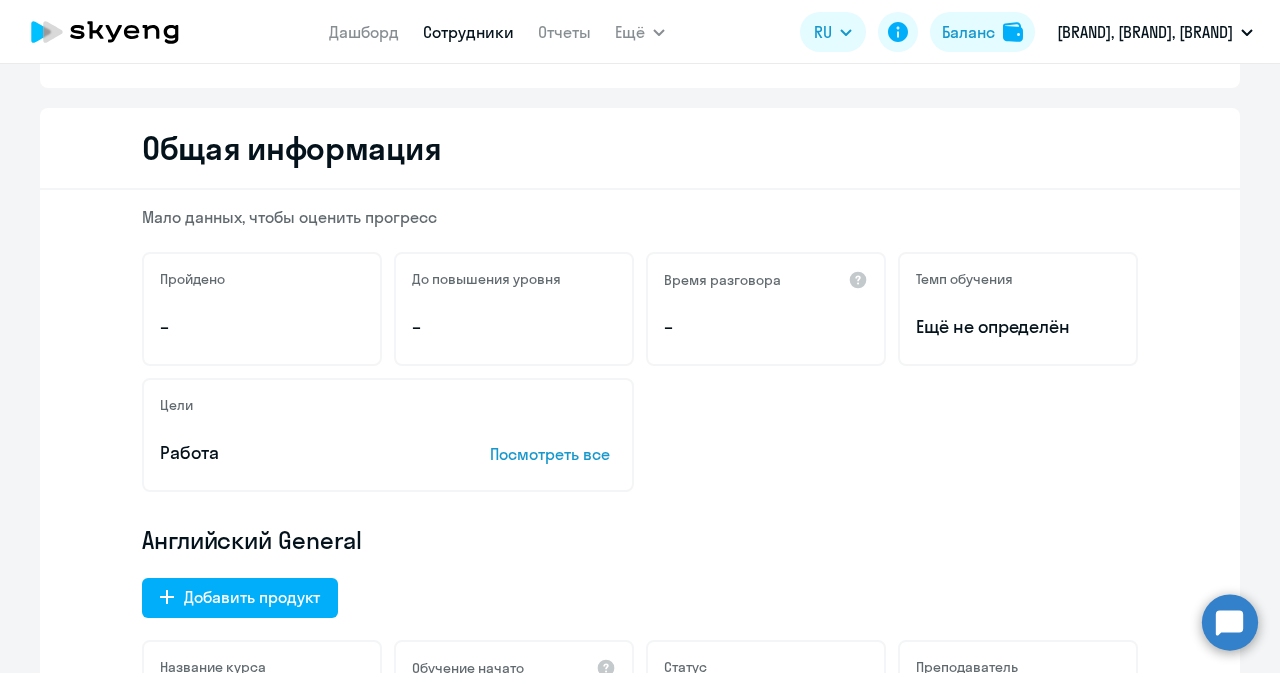 scroll, scrollTop: 0, scrollLeft: 0, axis: both 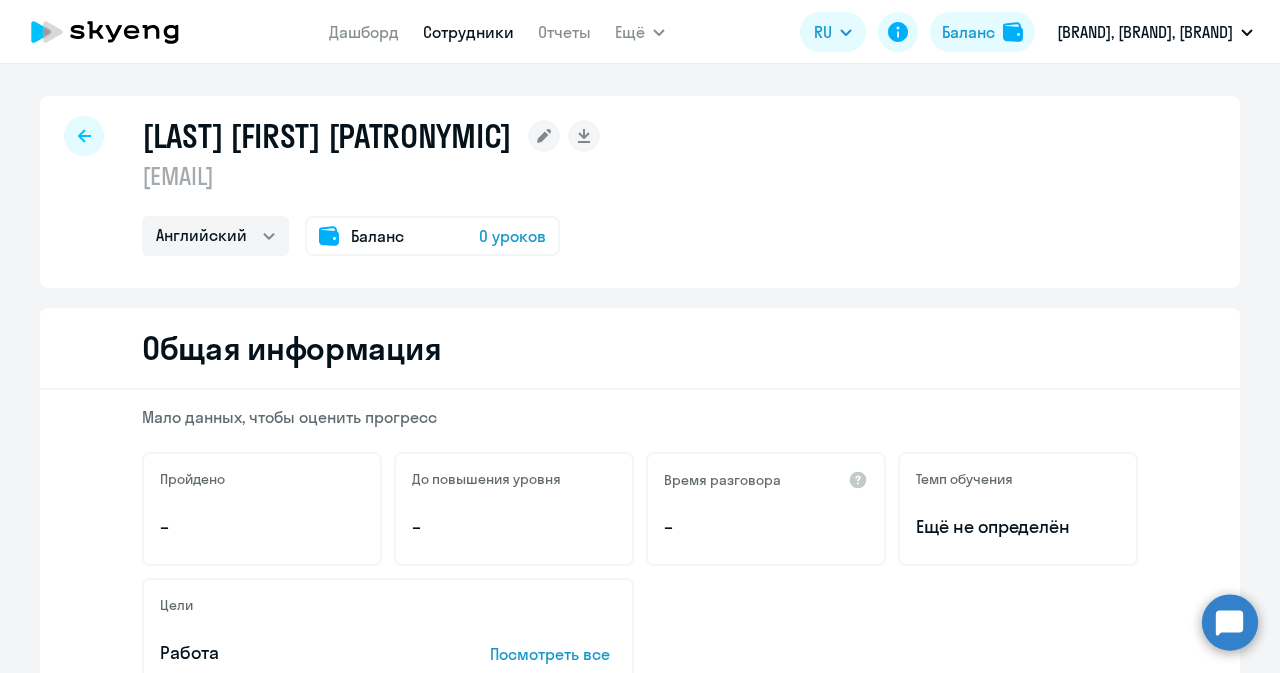 click 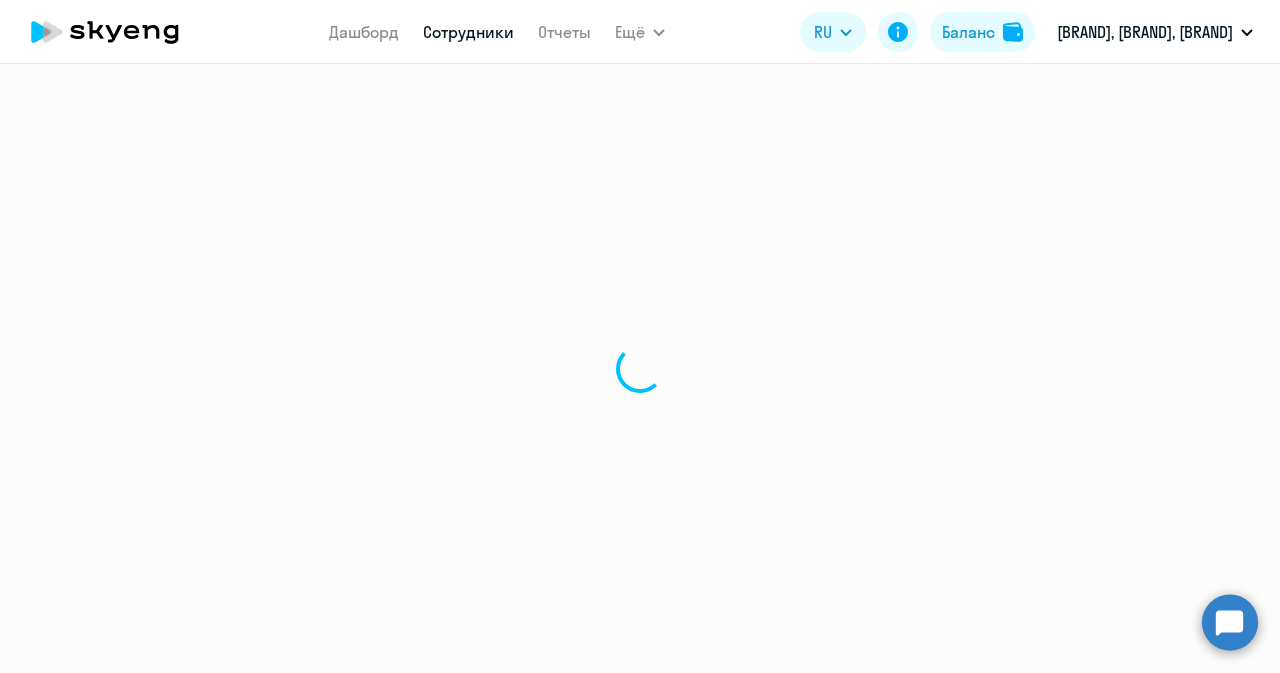 select on "30" 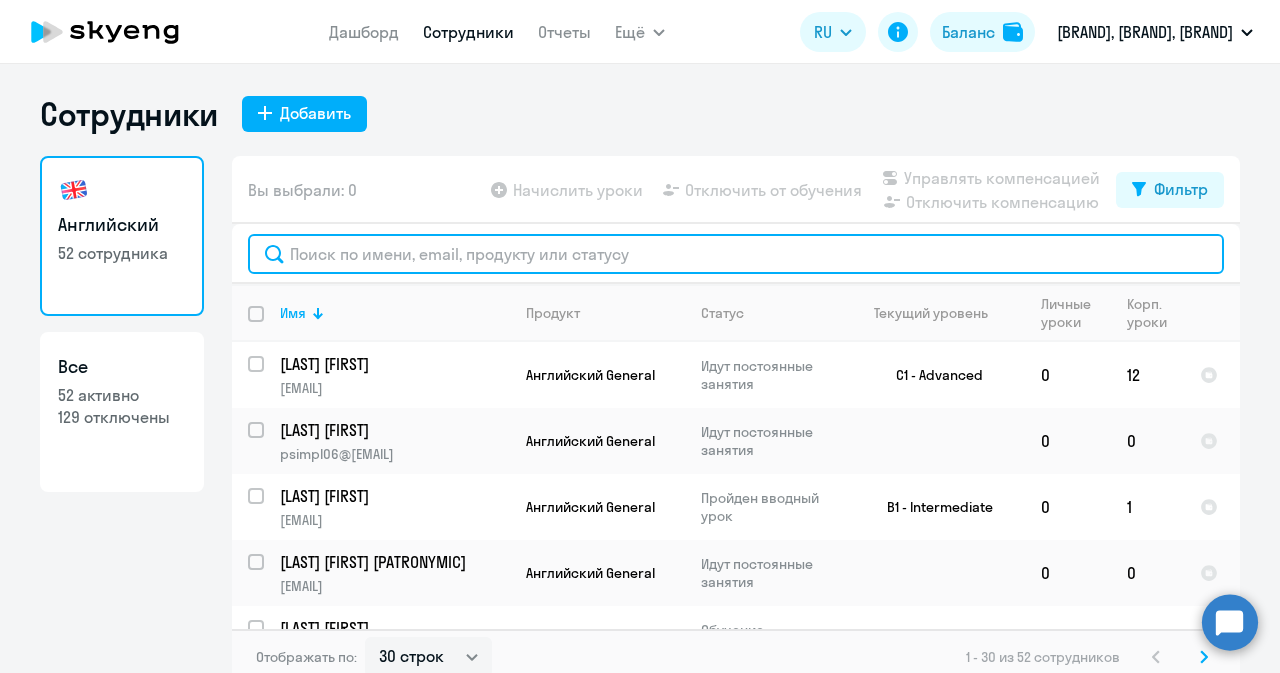 click 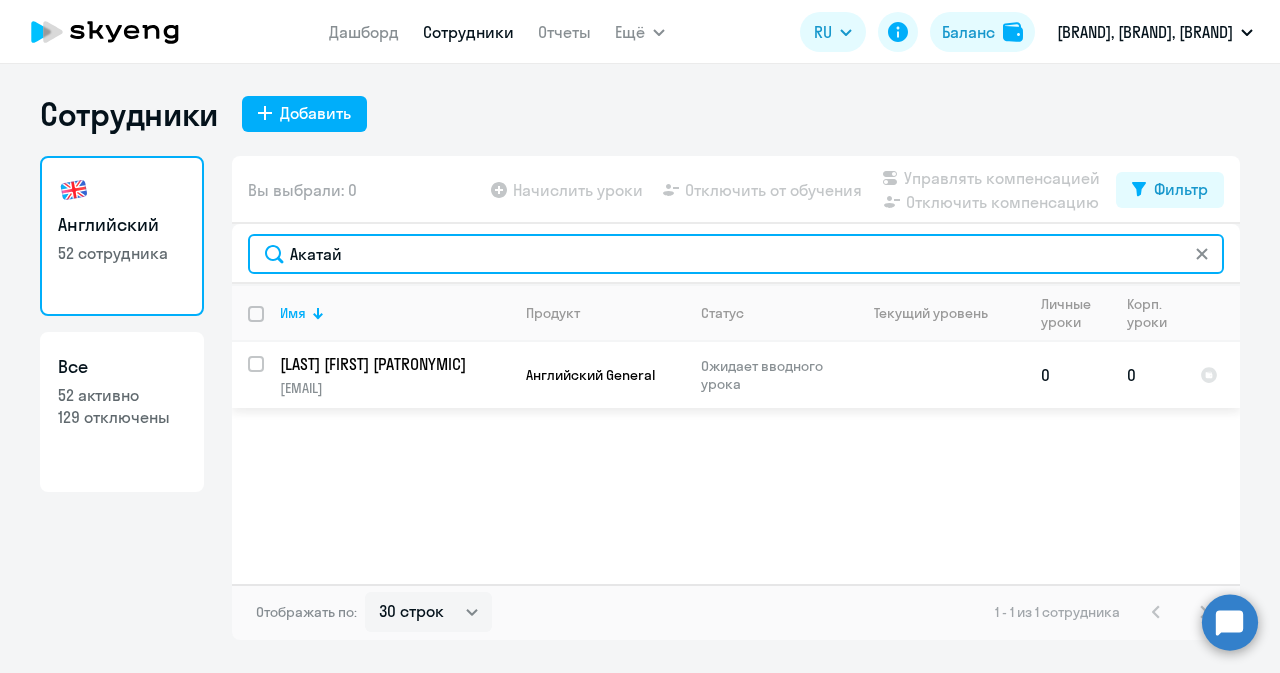 type on "Акатай" 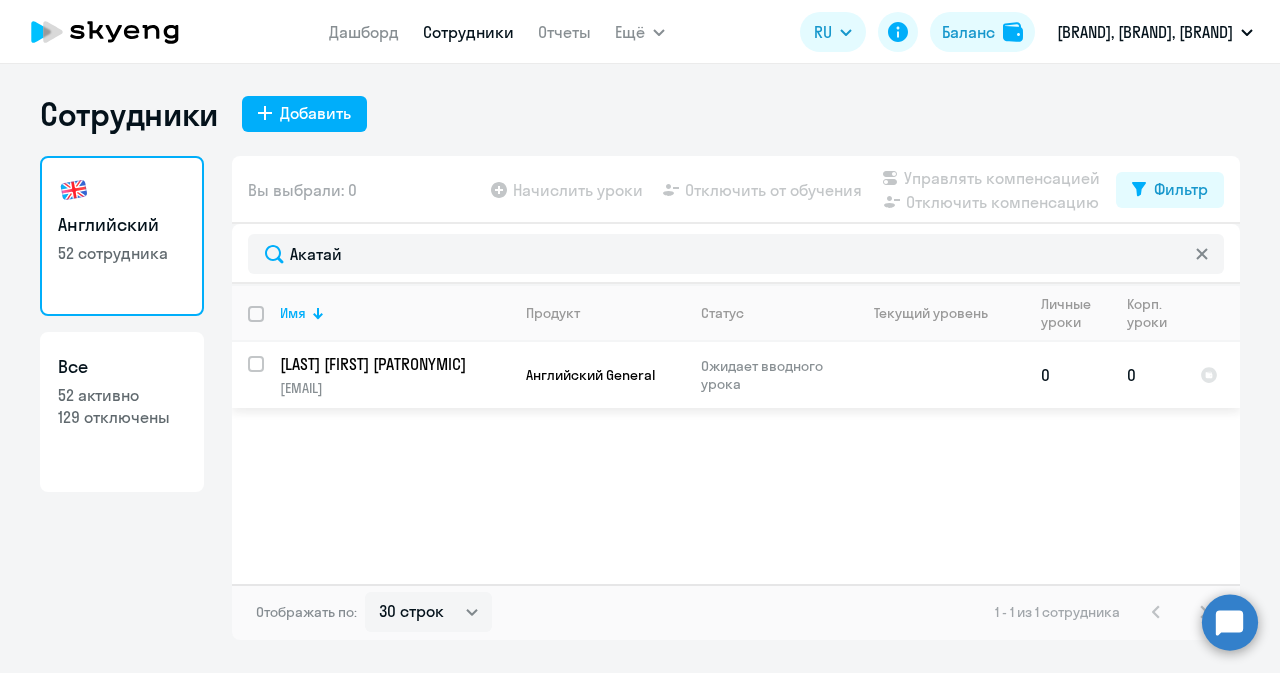 click on "[LAST] [FIRST] [PATRONYMIC]" 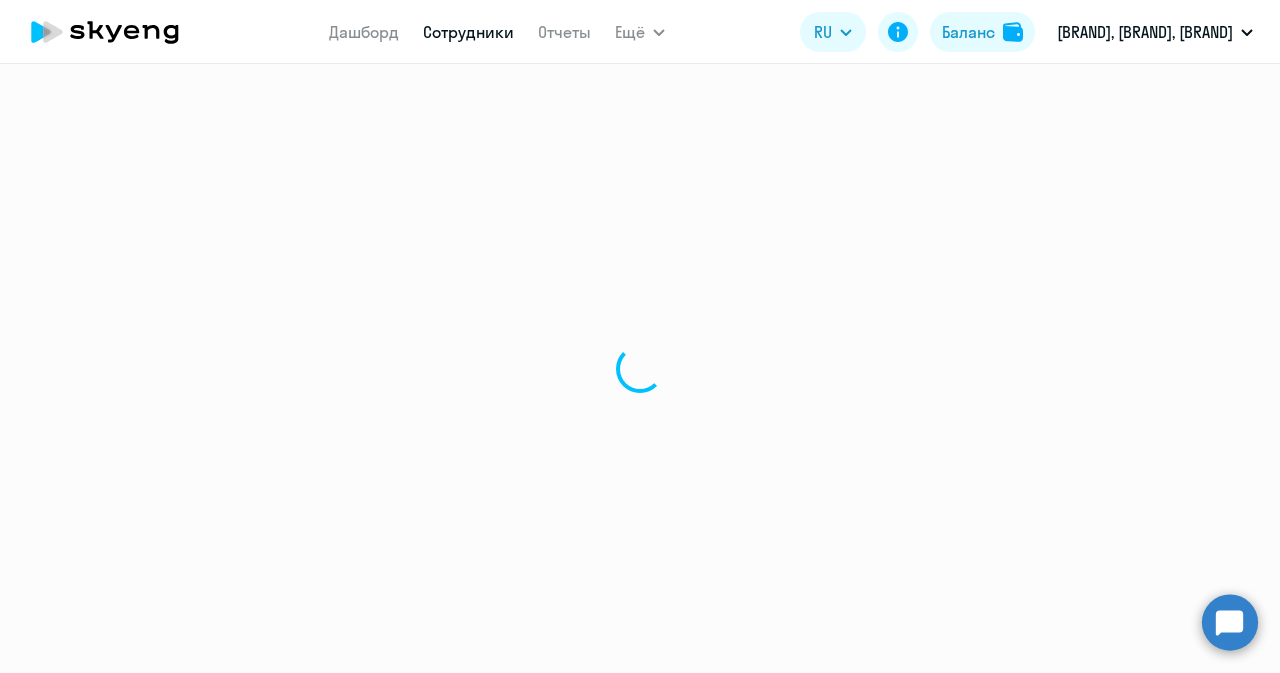 select on "english" 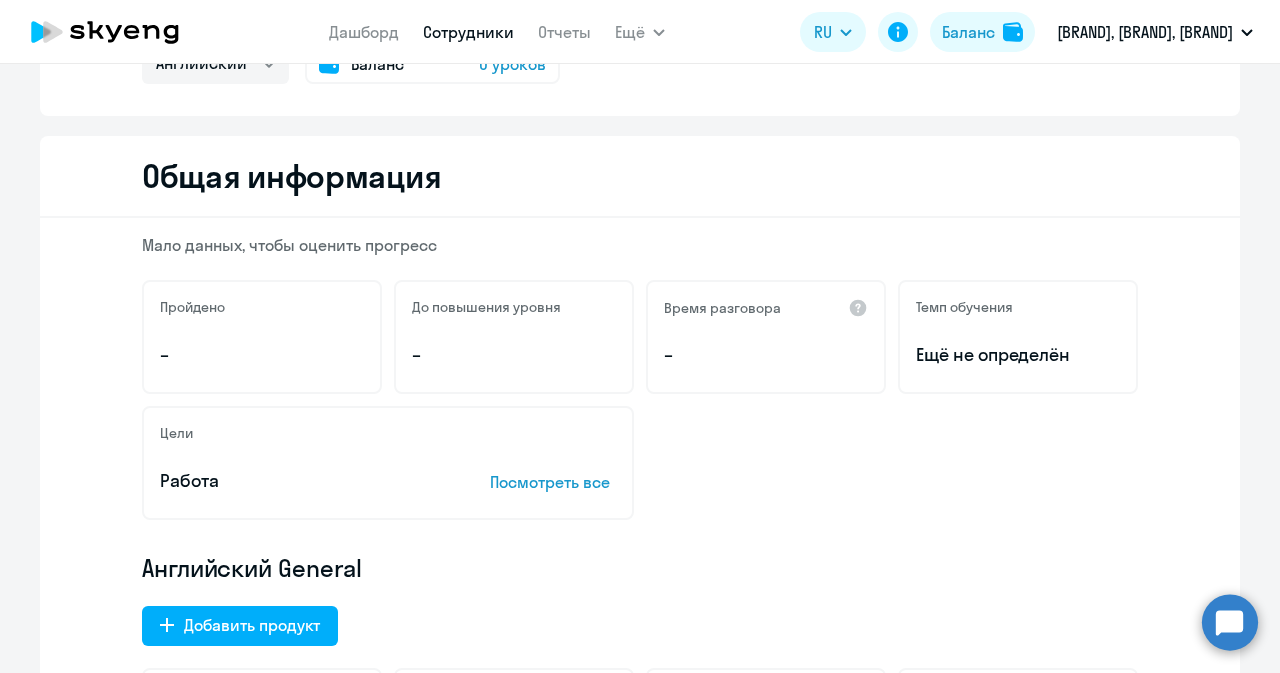 scroll, scrollTop: 0, scrollLeft: 0, axis: both 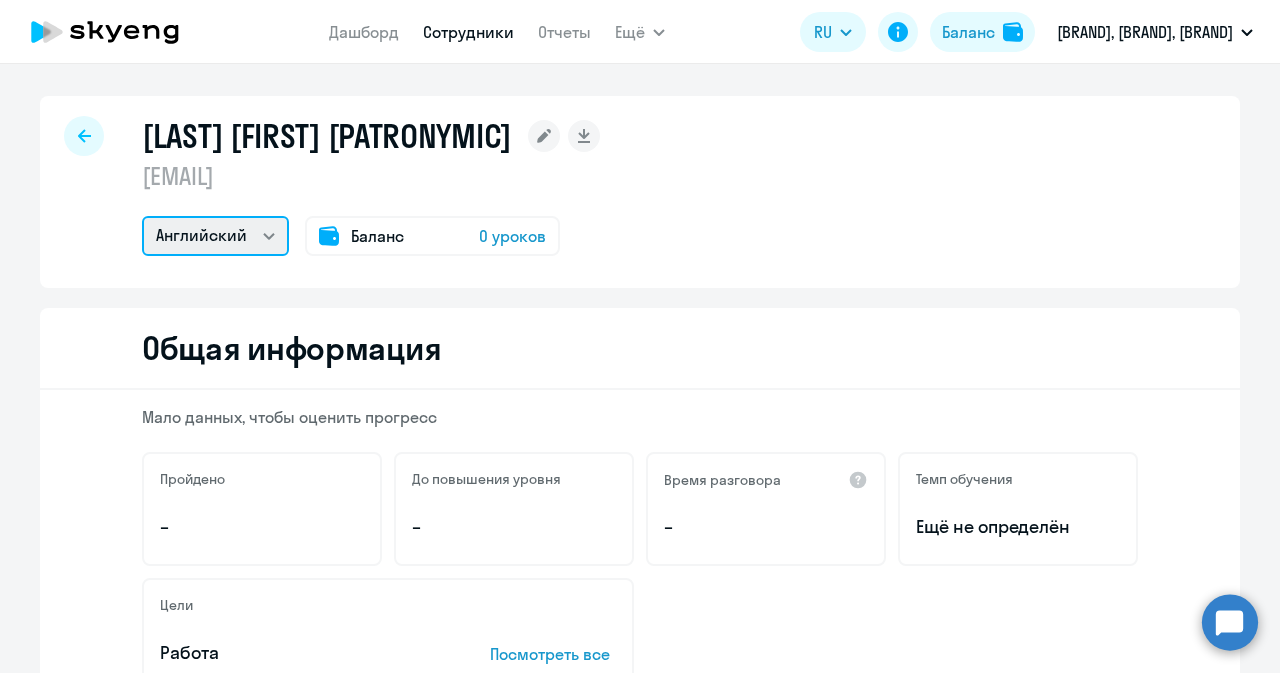 click on "Английский" 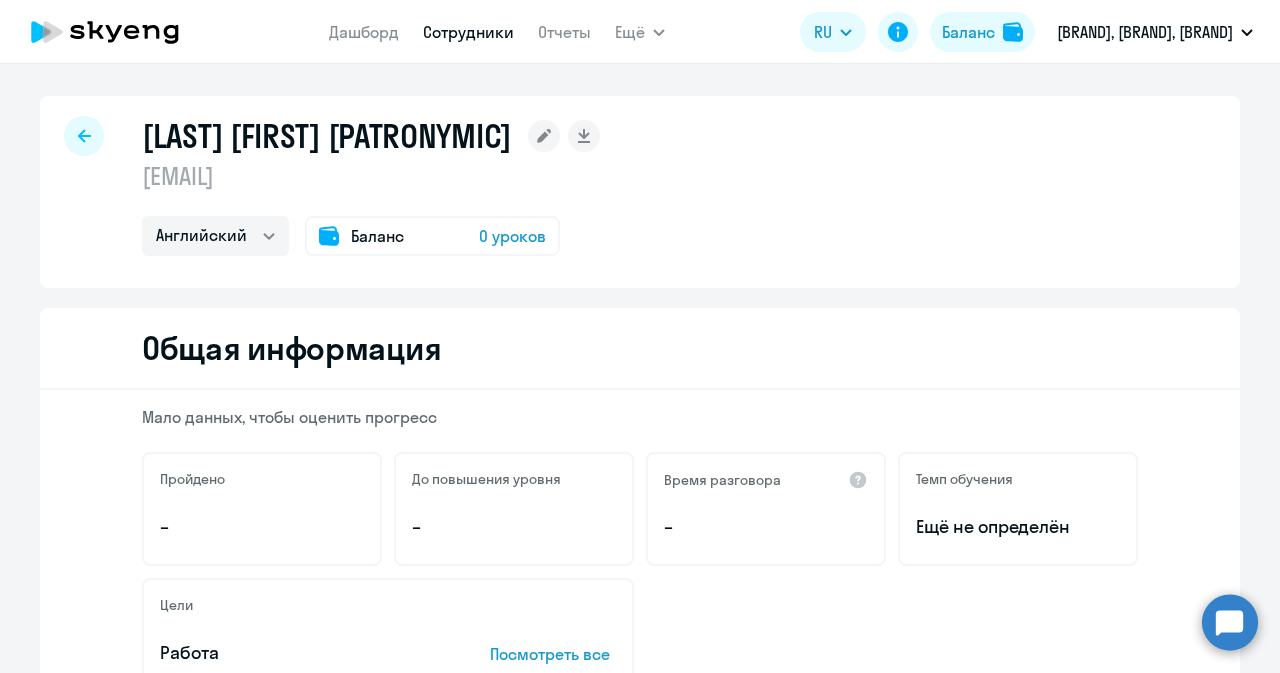 click 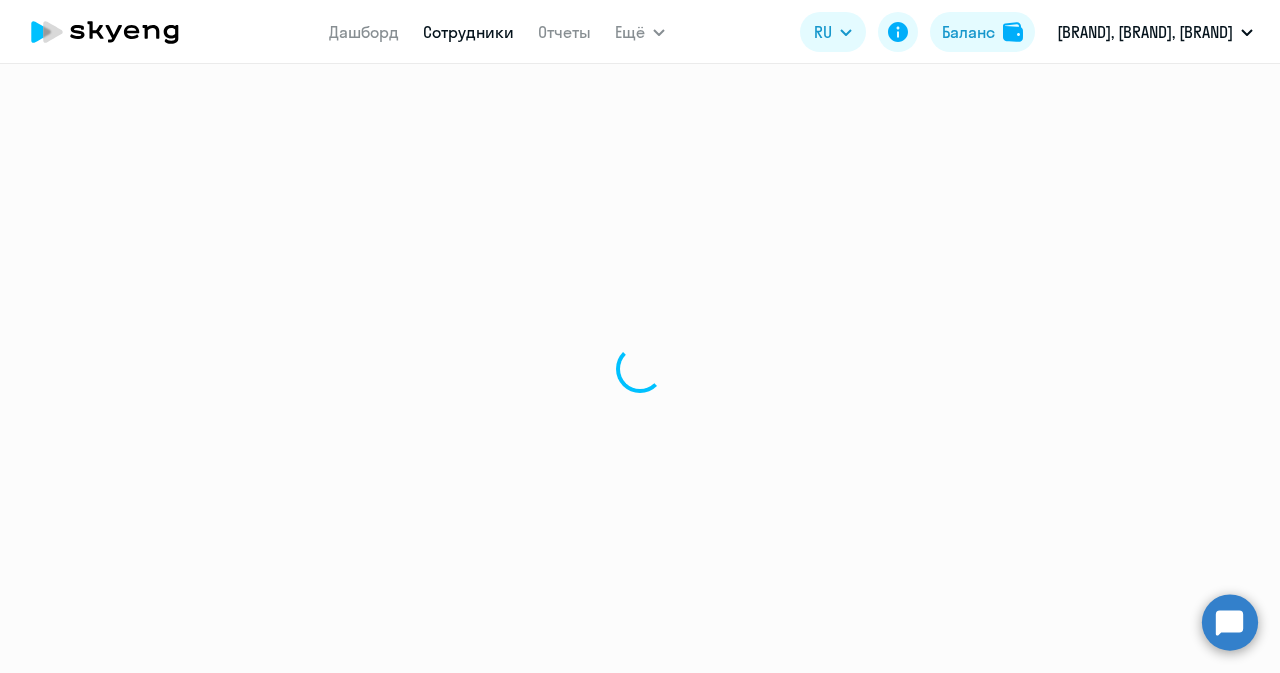 select on "30" 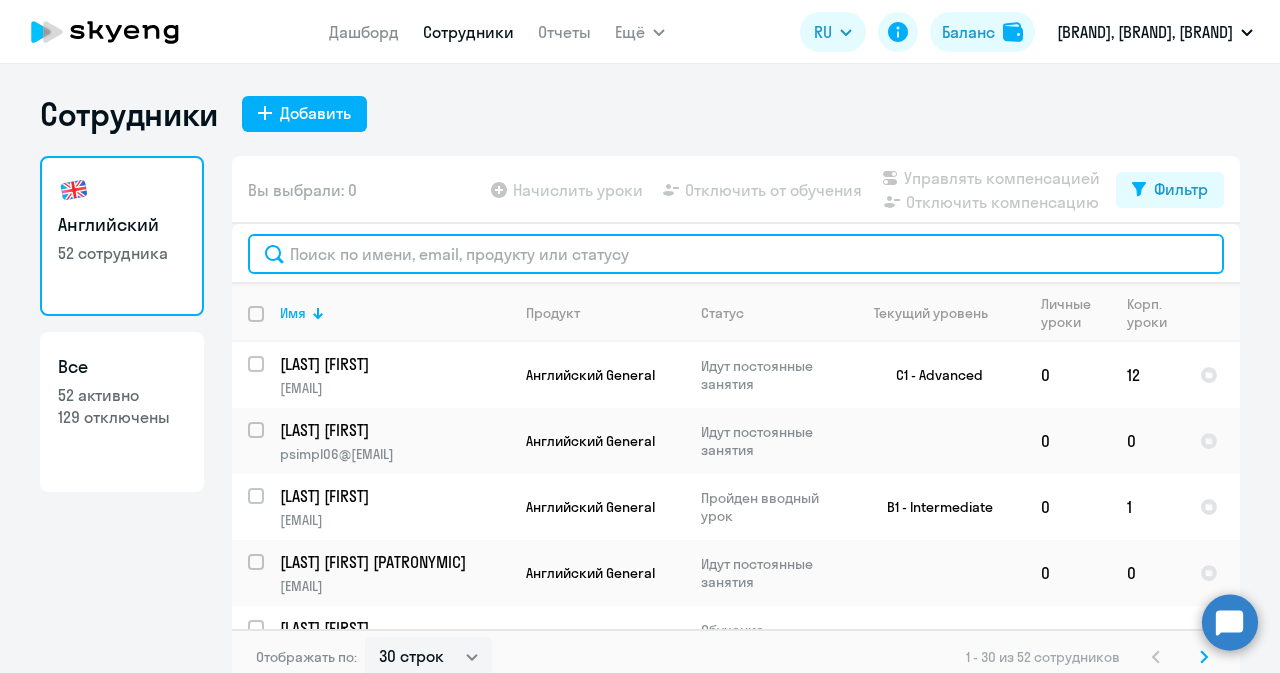 click 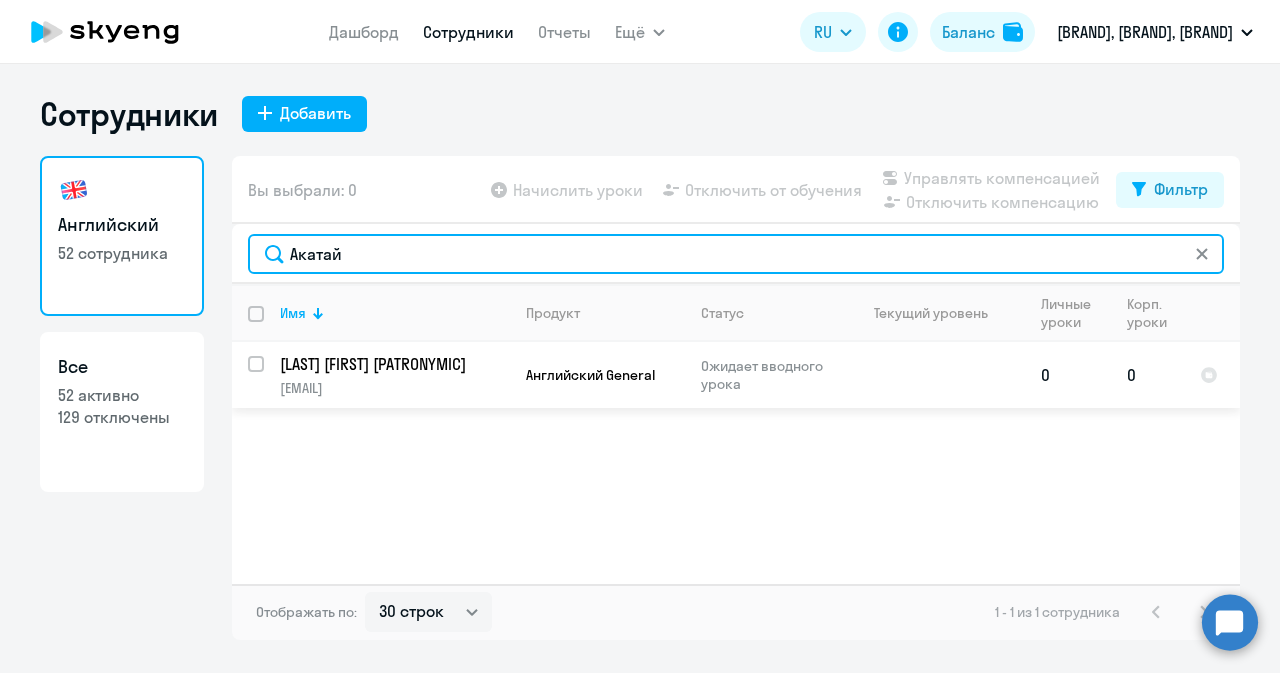 type on "Акатай" 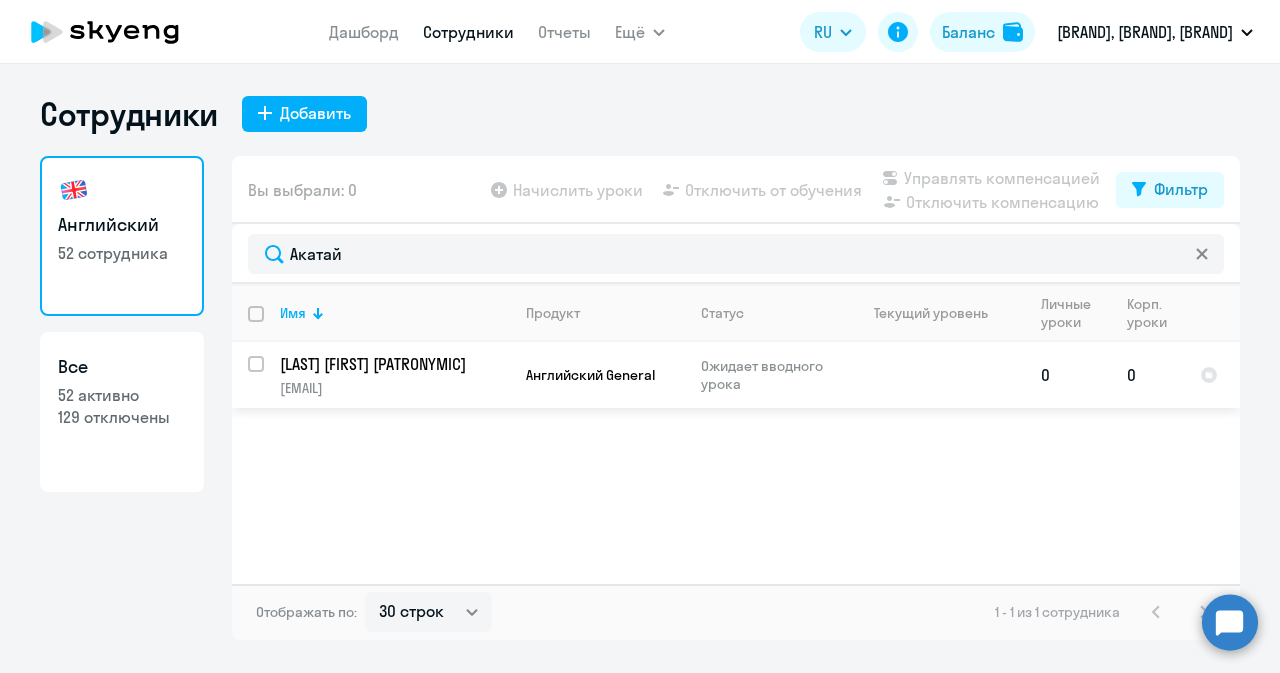 click at bounding box center [268, 376] 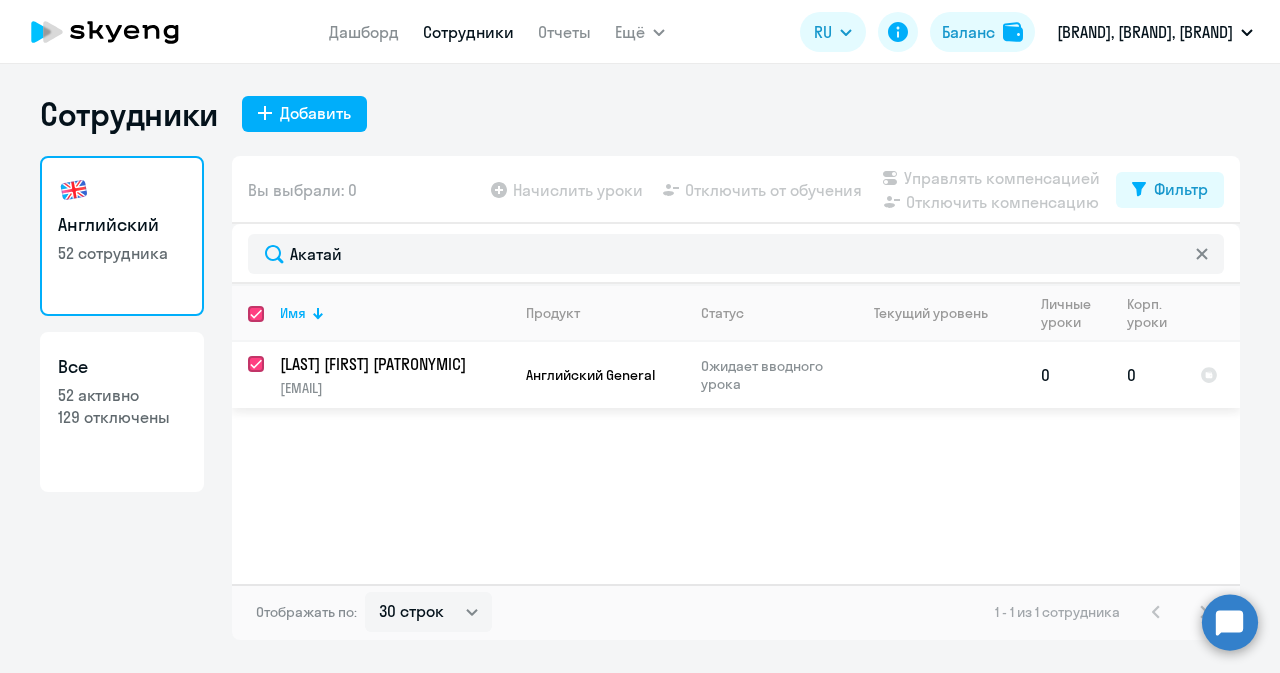 checkbox on "true" 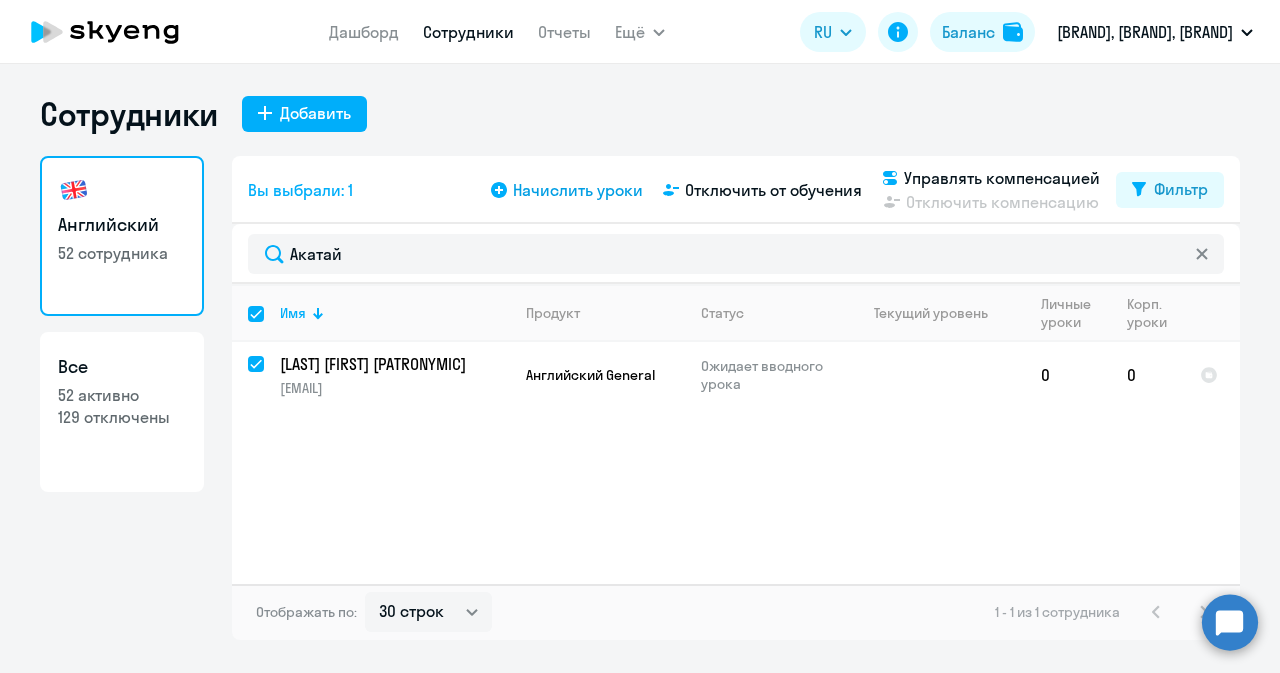 click on "Начислить уроки" 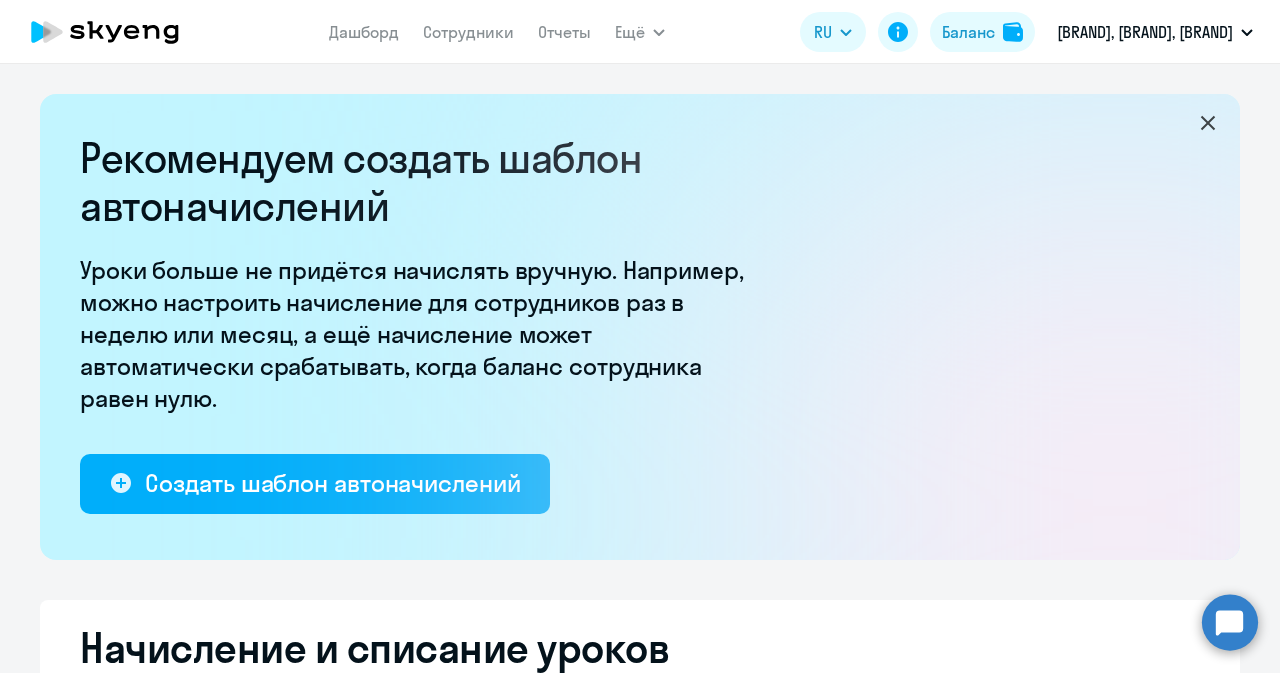 select on "10" 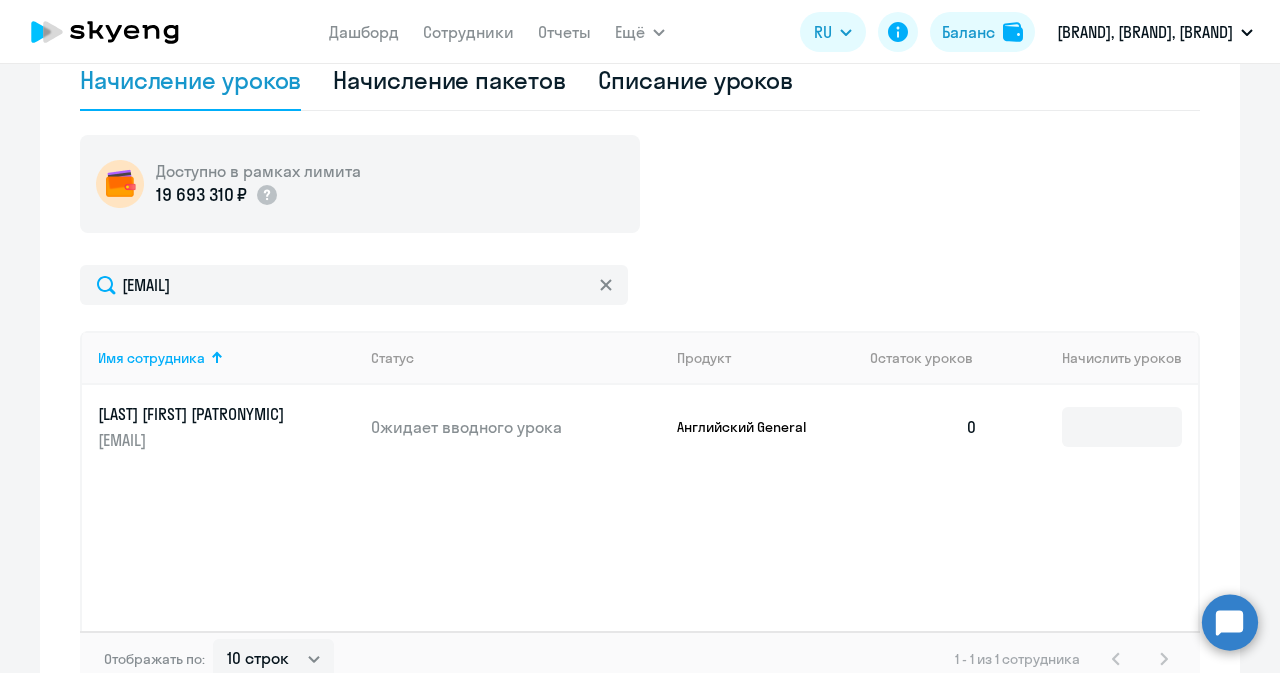 scroll, scrollTop: 700, scrollLeft: 0, axis: vertical 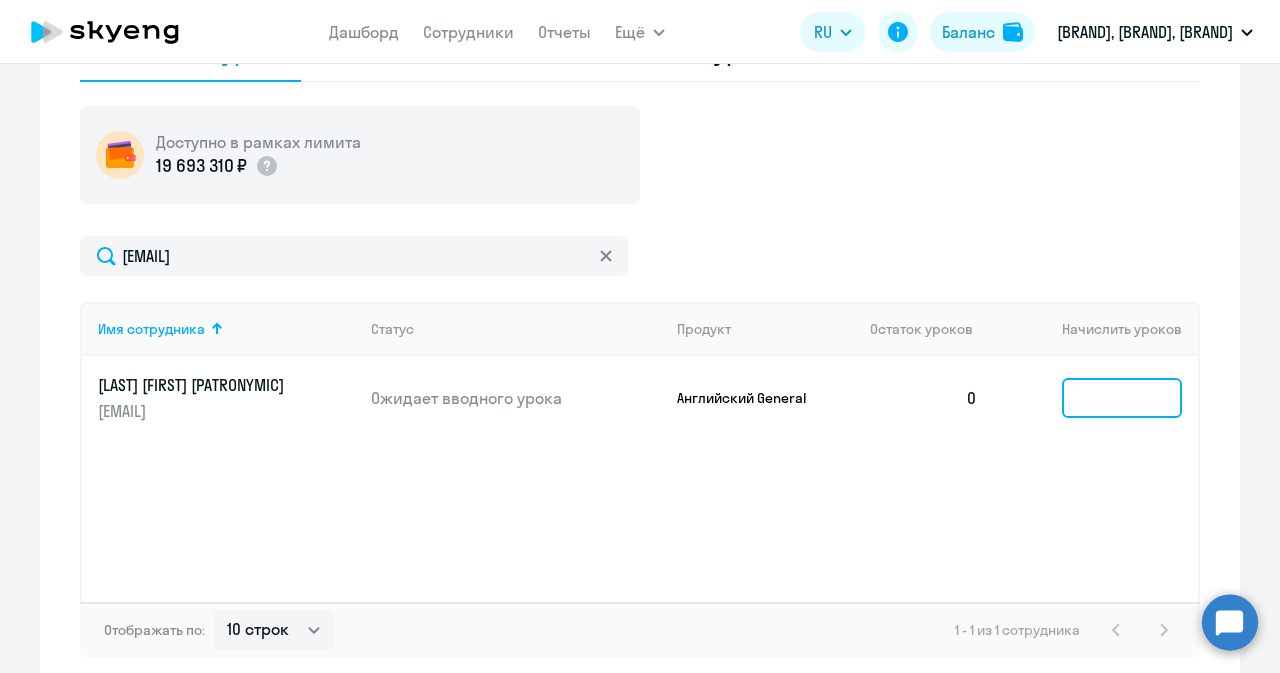 click 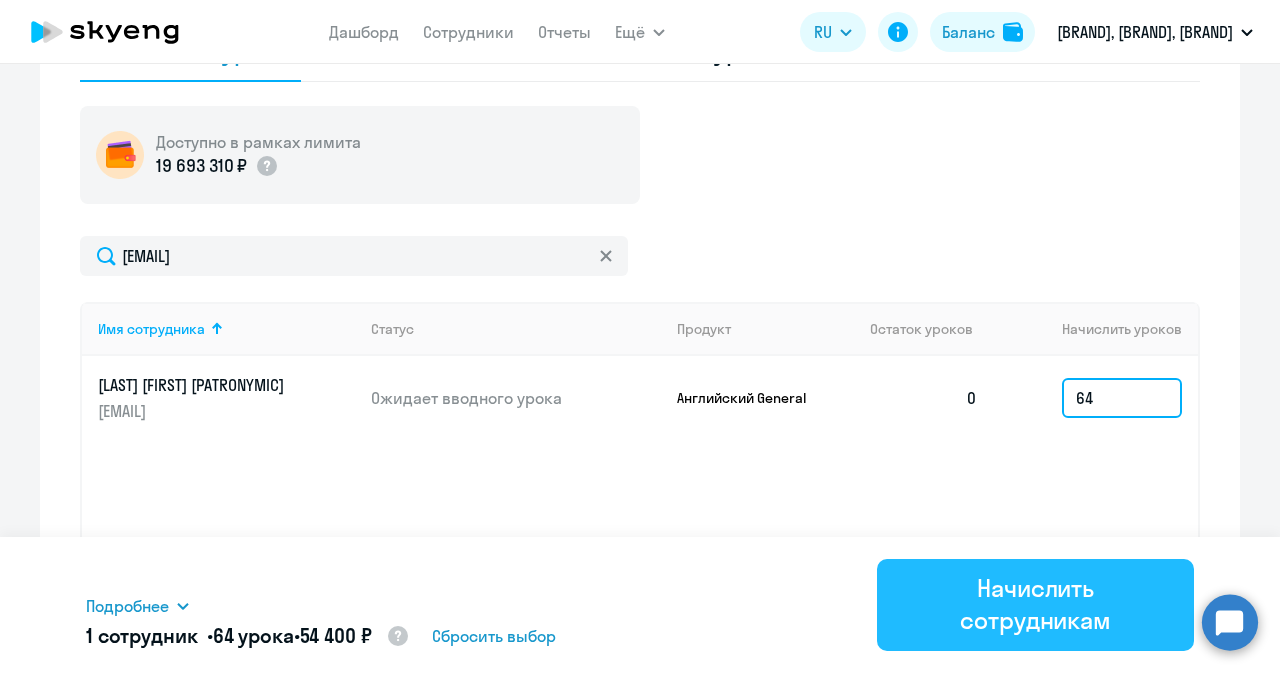 type on "64" 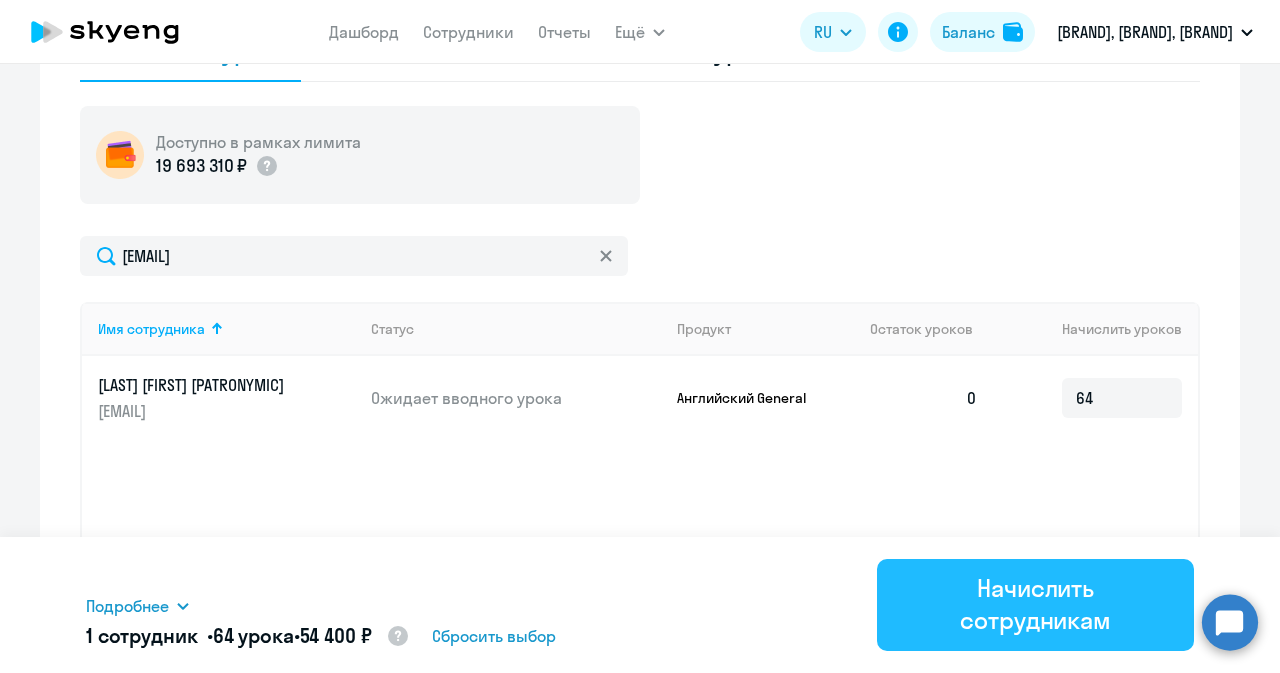 click on "Начислить сотрудникам" at bounding box center [1035, 604] 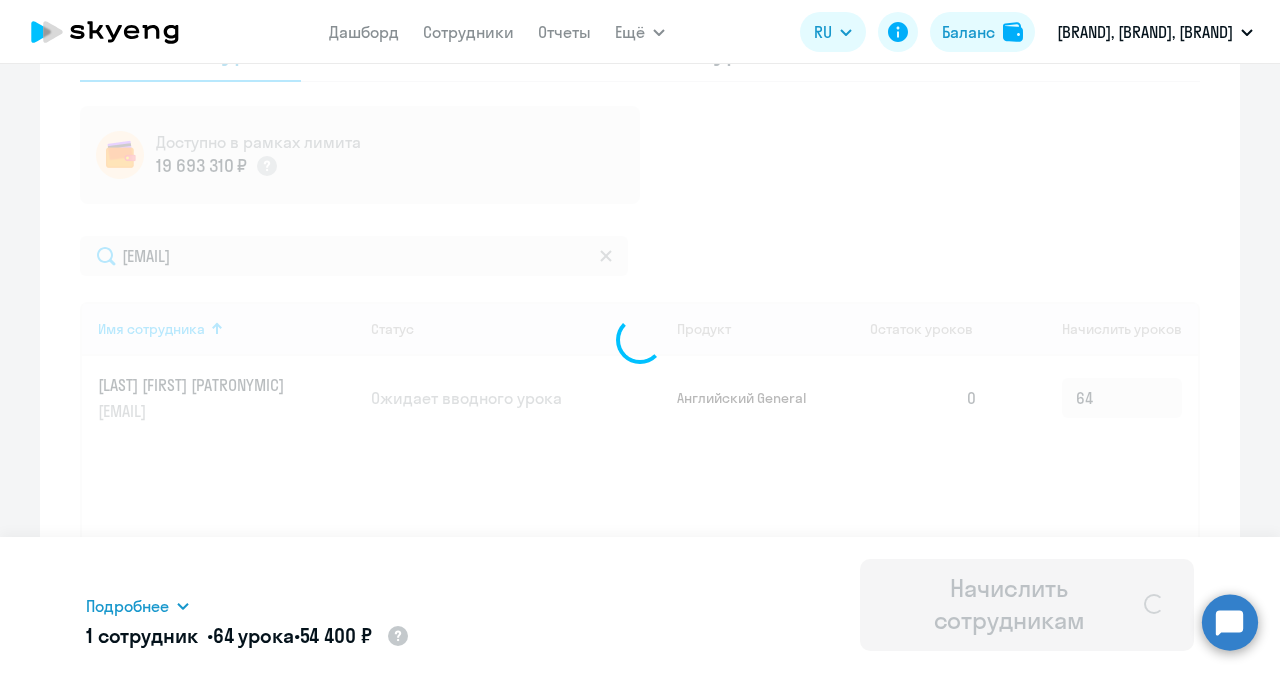 type 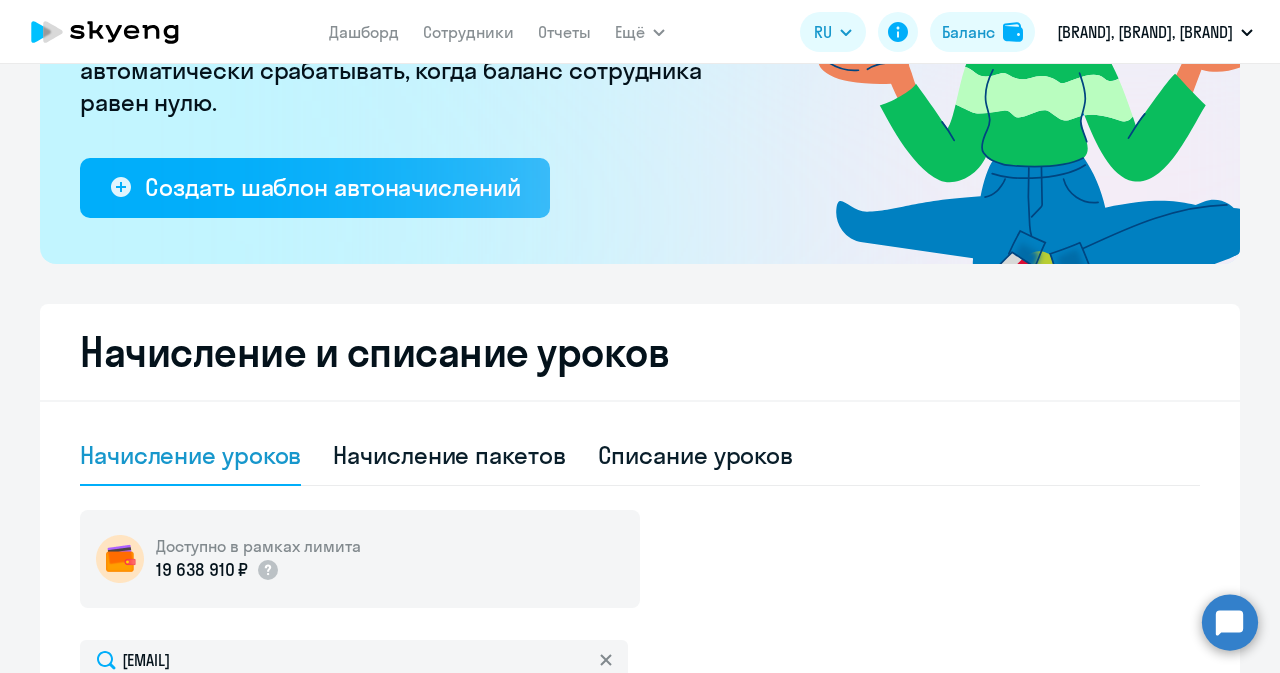 scroll, scrollTop: 296, scrollLeft: 0, axis: vertical 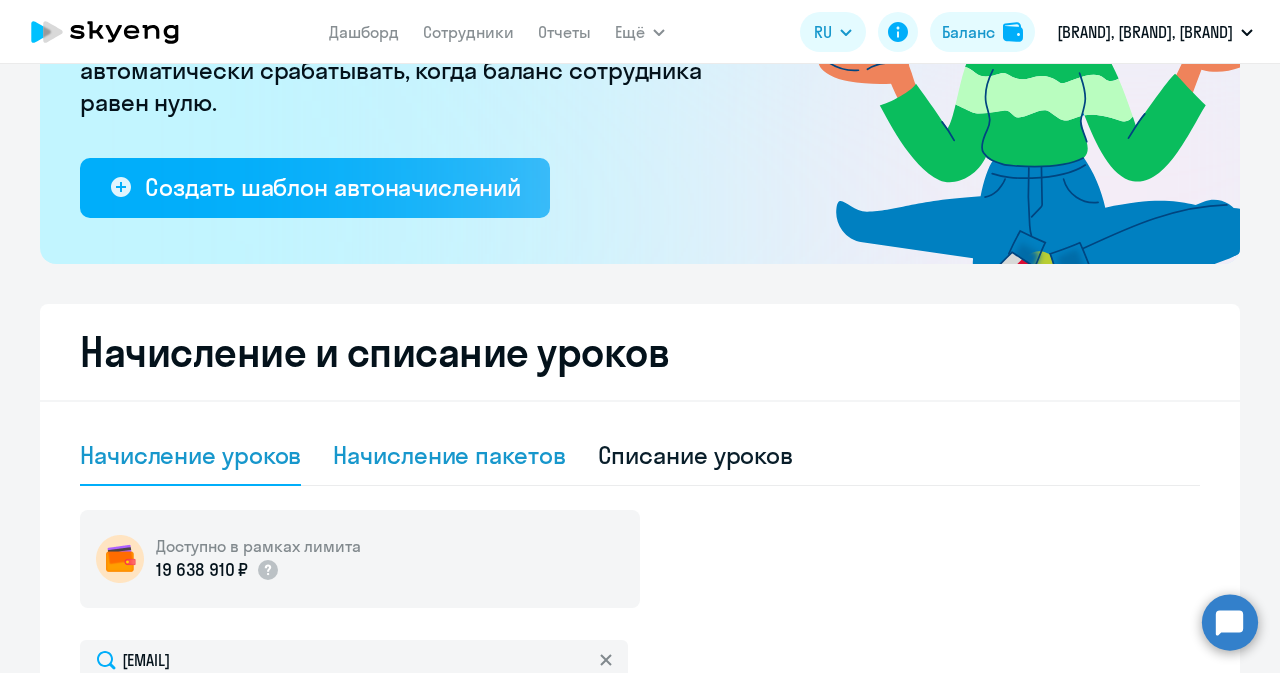 click on "Начисление пакетов" 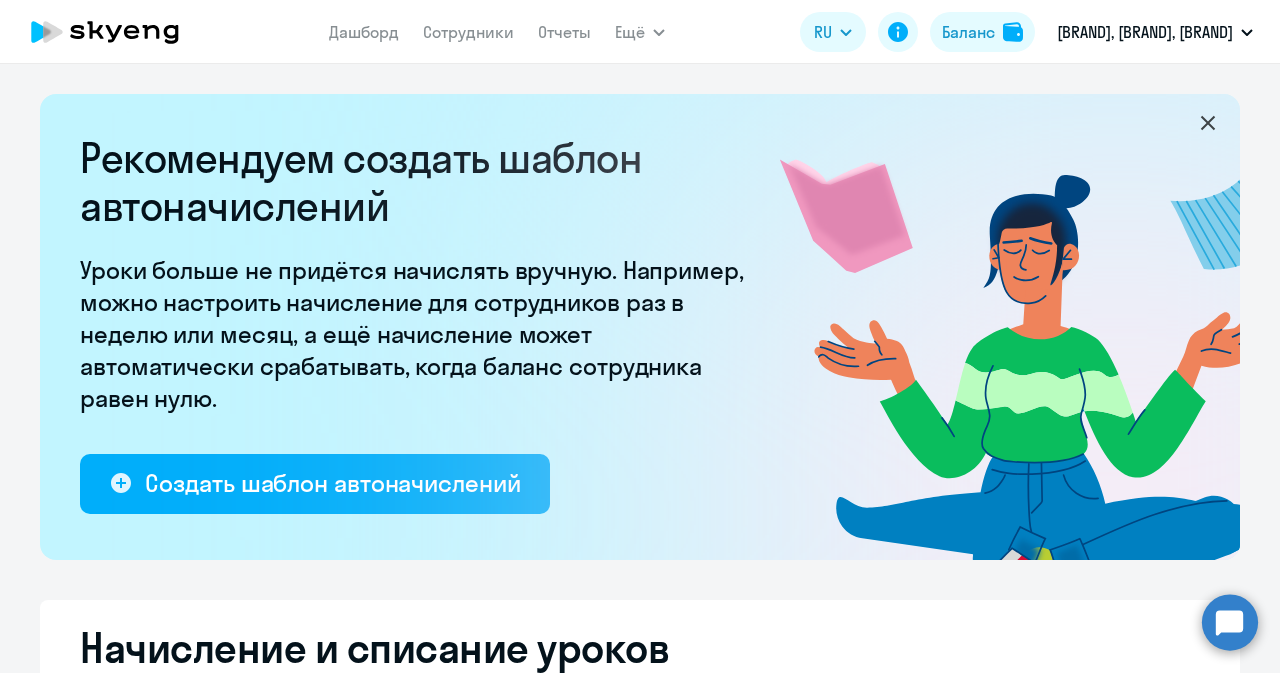 scroll, scrollTop: 400, scrollLeft: 0, axis: vertical 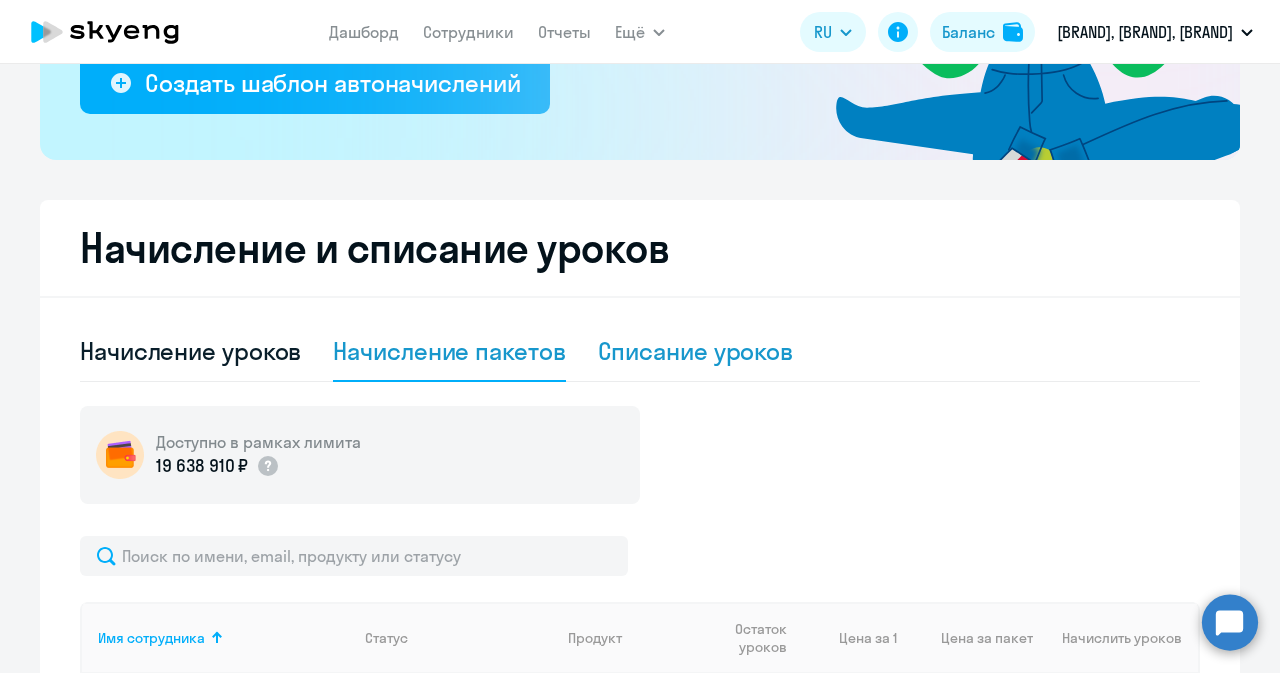 click on "Списание уроков" 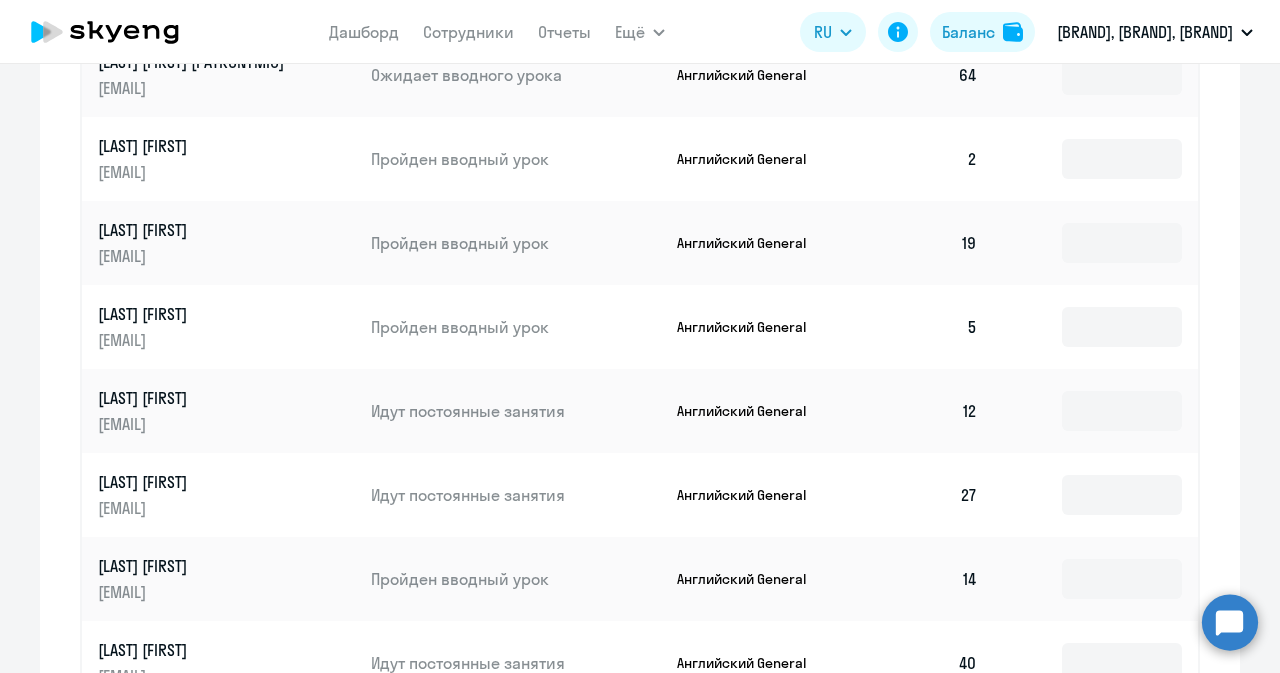 scroll, scrollTop: 760, scrollLeft: 0, axis: vertical 